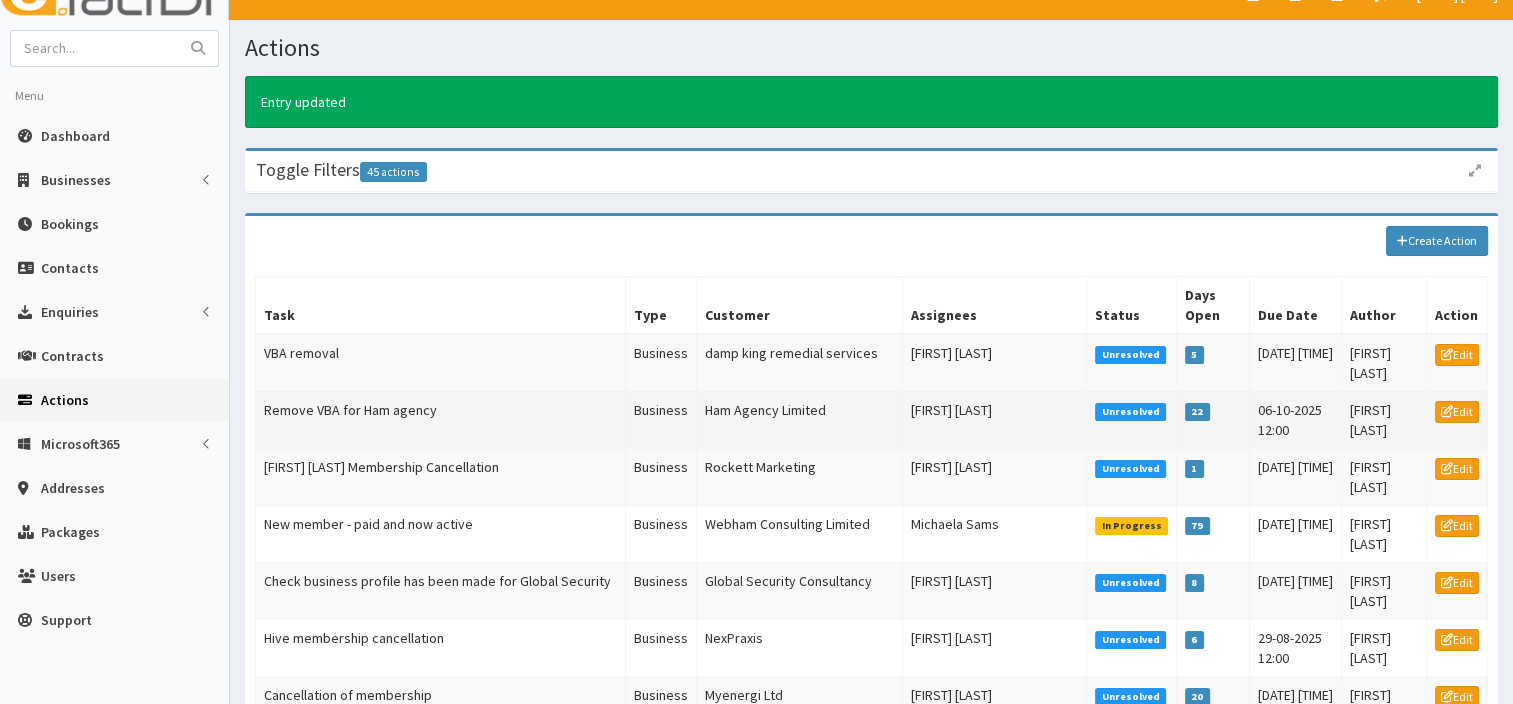 scroll, scrollTop: 0, scrollLeft: 0, axis: both 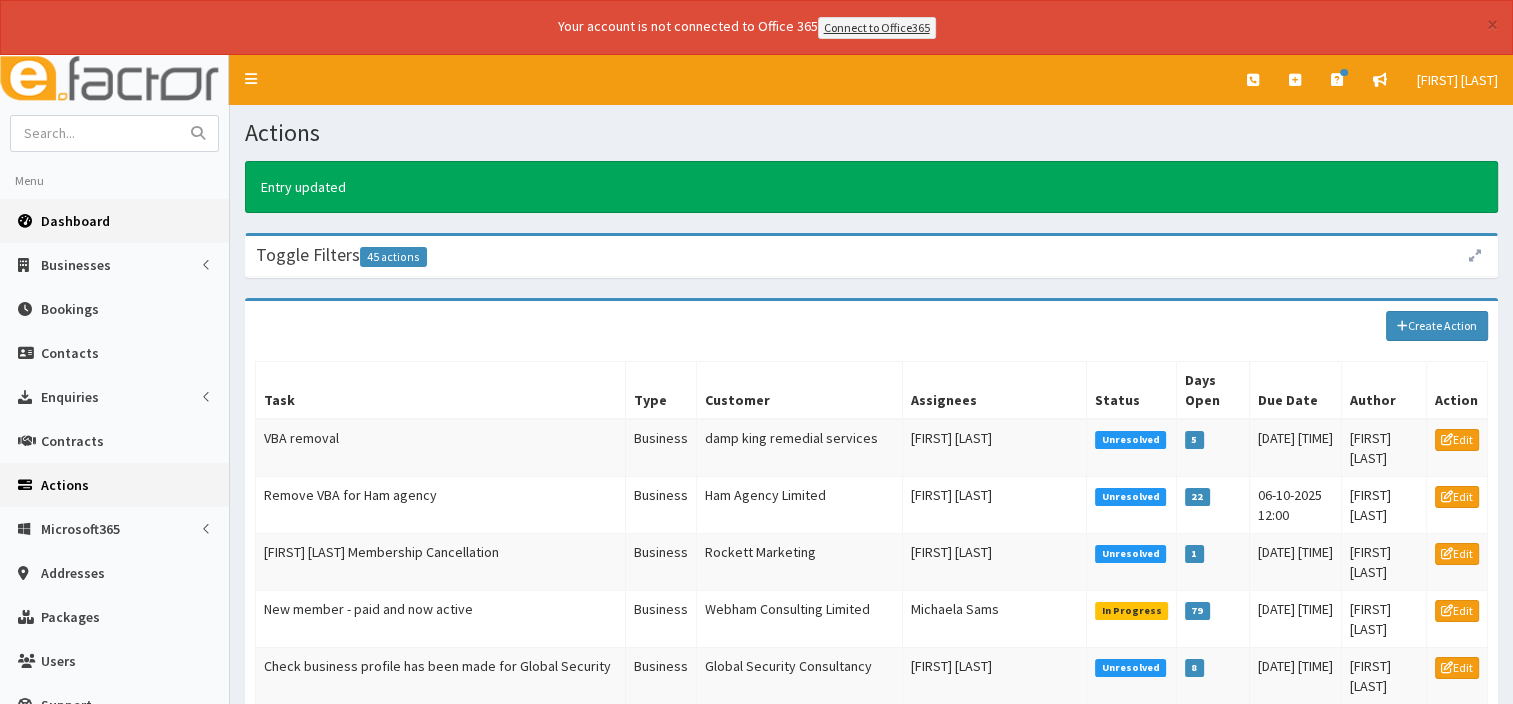 click on "Dashboard" at bounding box center [75, 221] 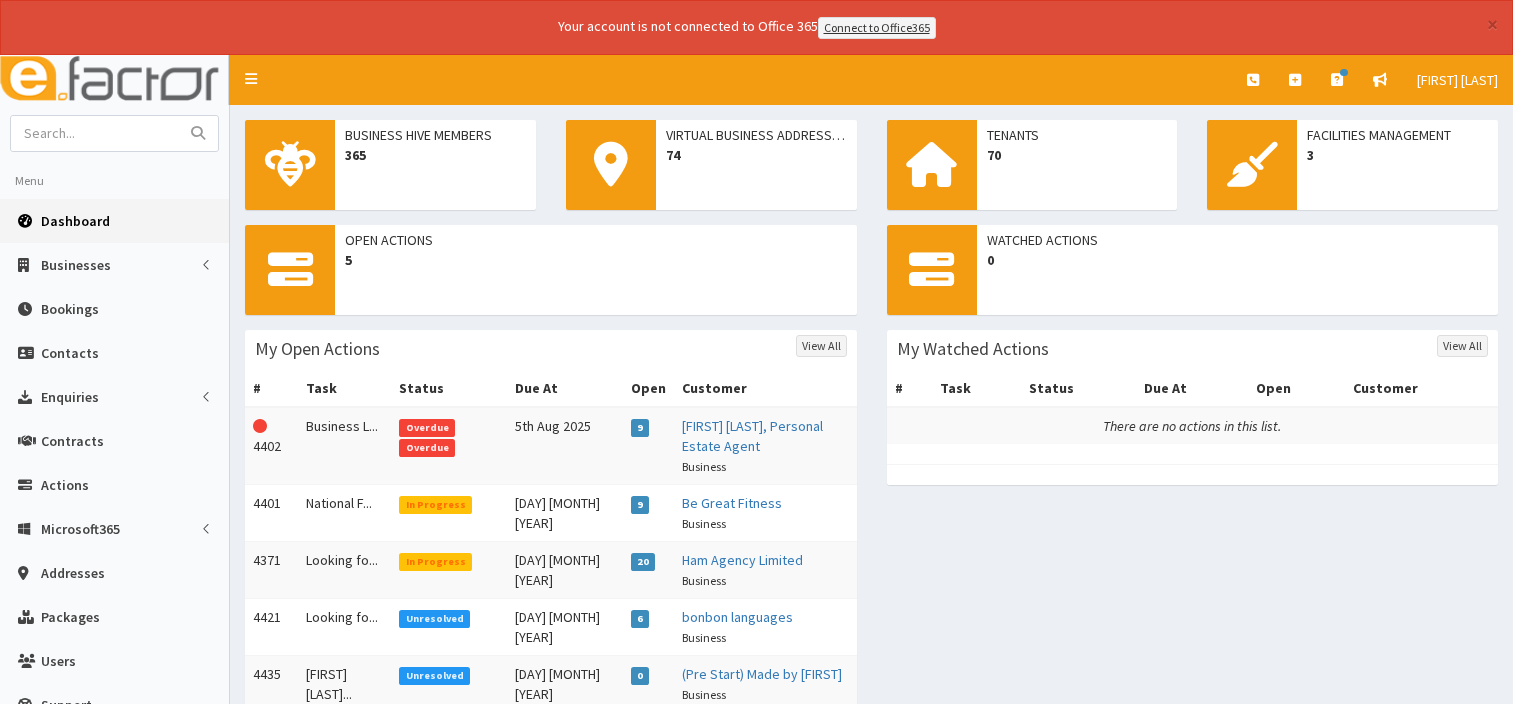 scroll, scrollTop: 0, scrollLeft: 0, axis: both 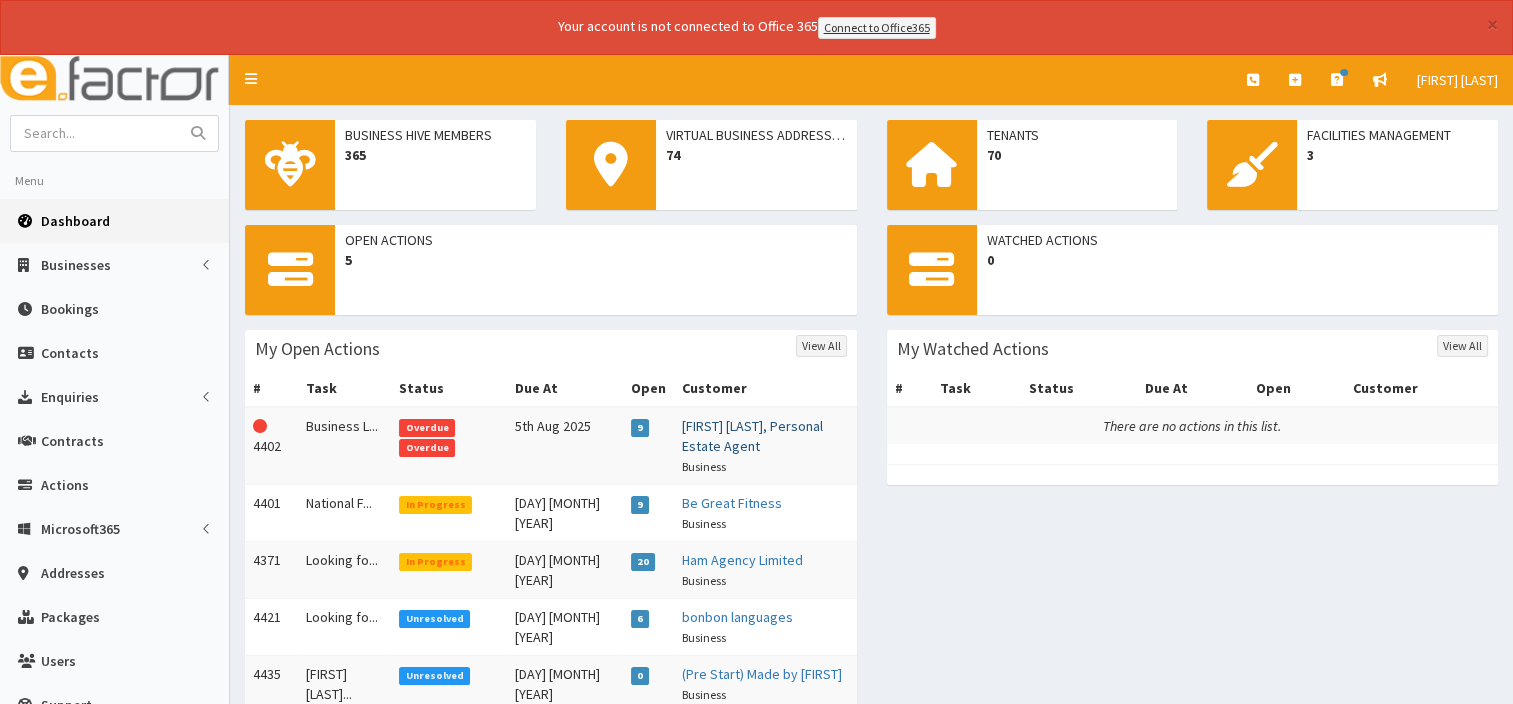 click on "[FIRST] [LAST], Personal Estate Agent" at bounding box center [752, 436] 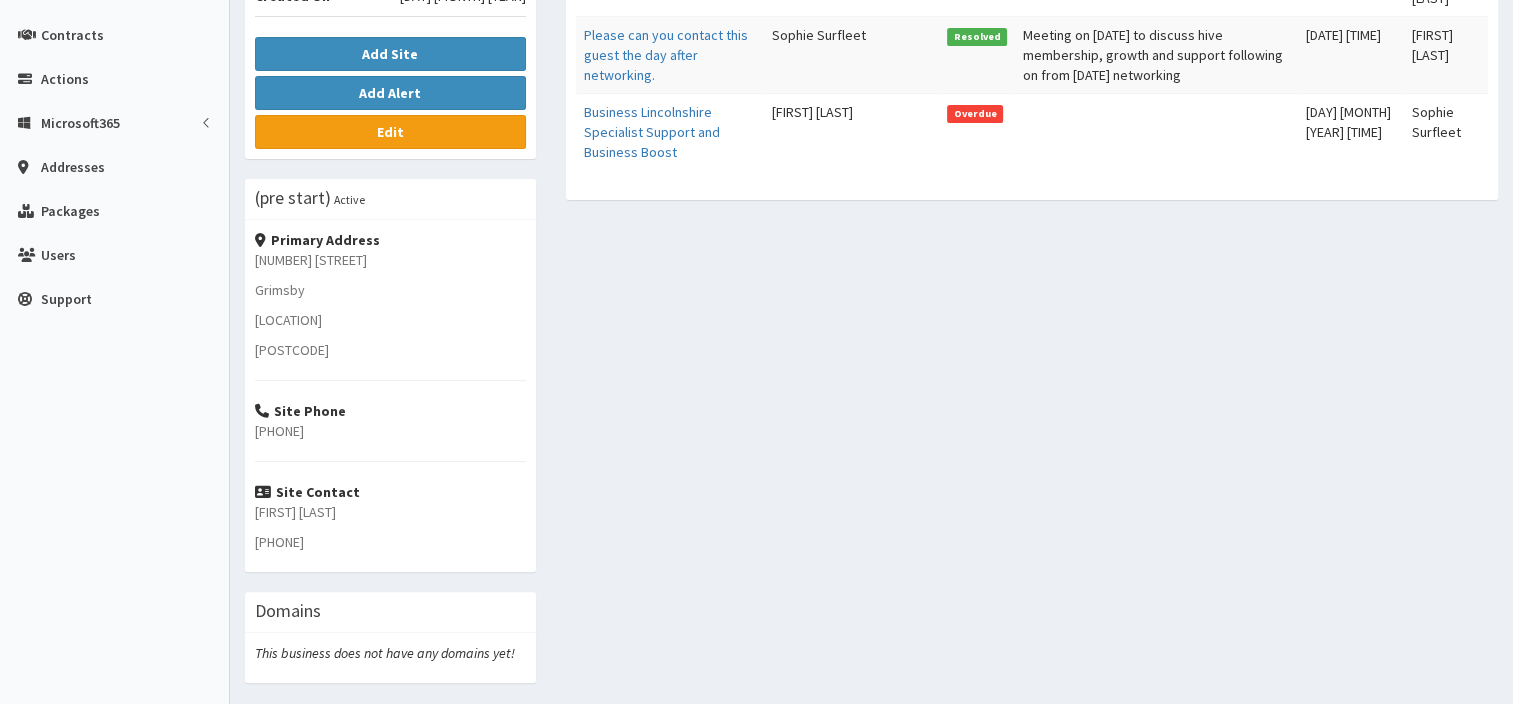 scroll, scrollTop: 500, scrollLeft: 0, axis: vertical 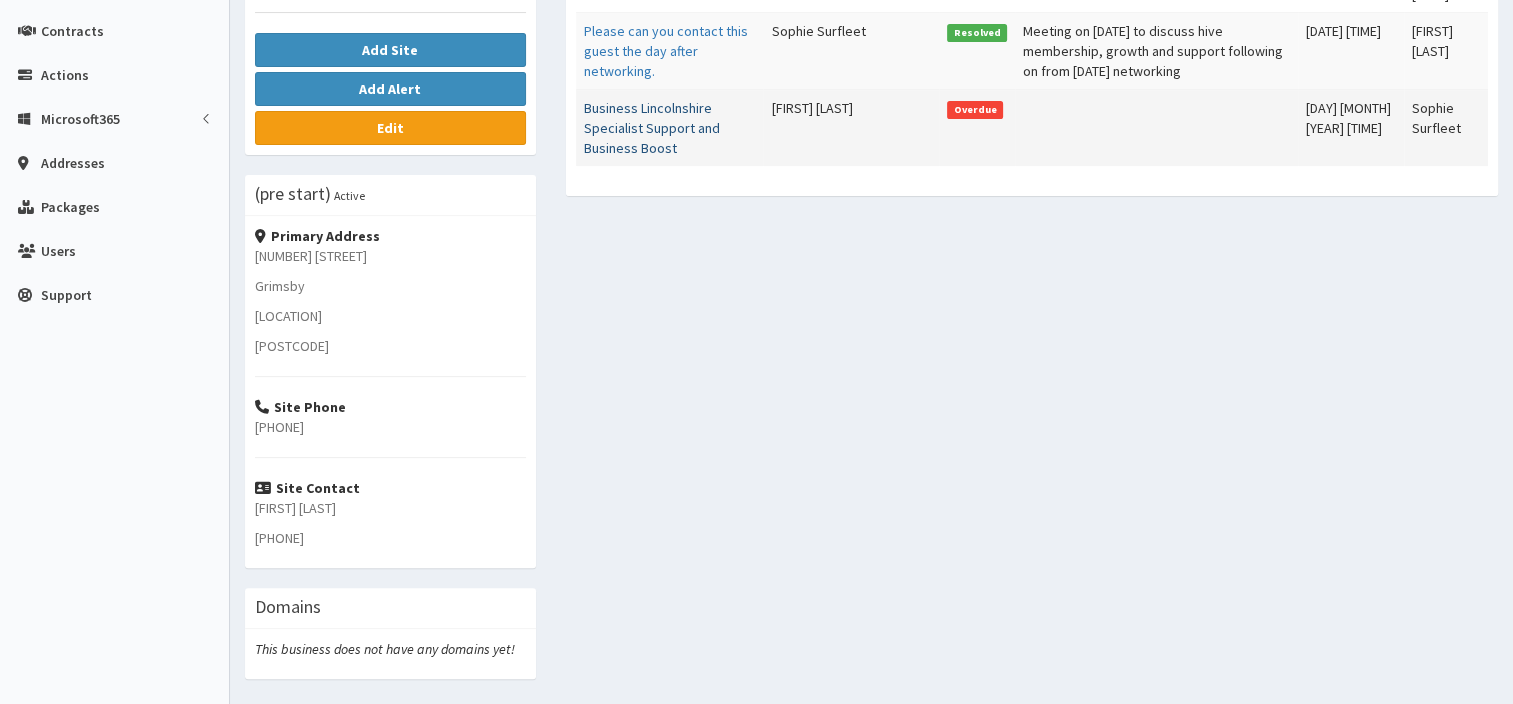 click on "Business Lincolnshire Specialist Support and Business Boost" at bounding box center [652, 128] 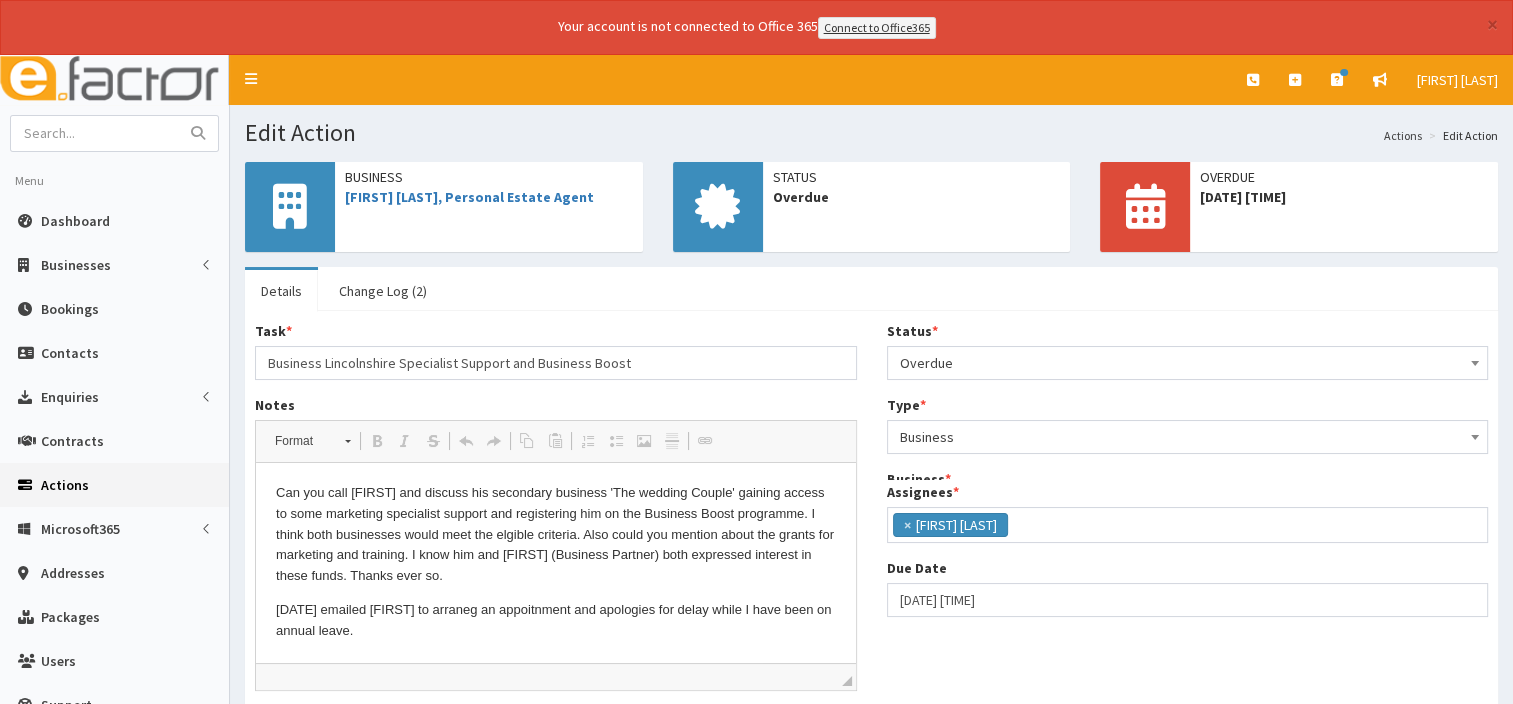 scroll, scrollTop: 0, scrollLeft: 0, axis: both 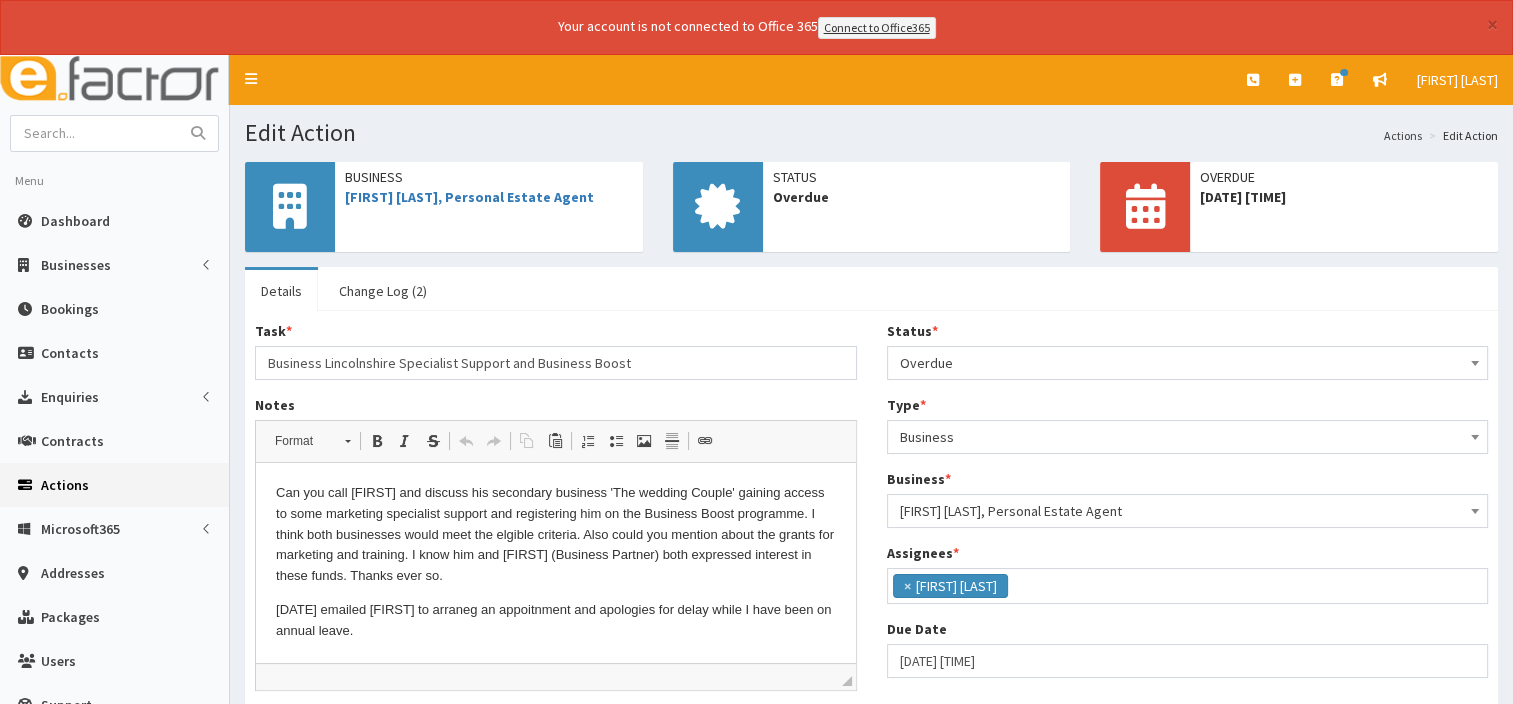 click at bounding box center (1475, 361) 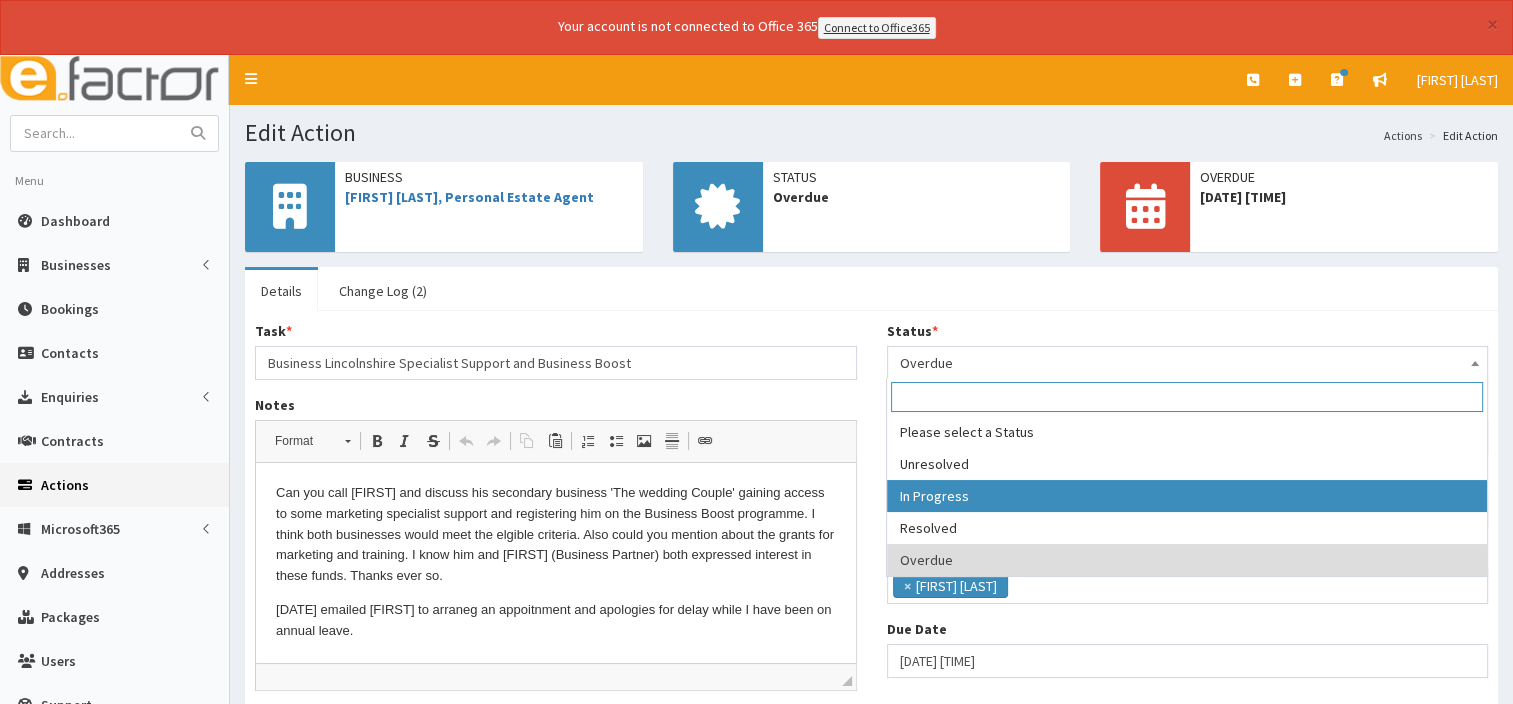 select on "2" 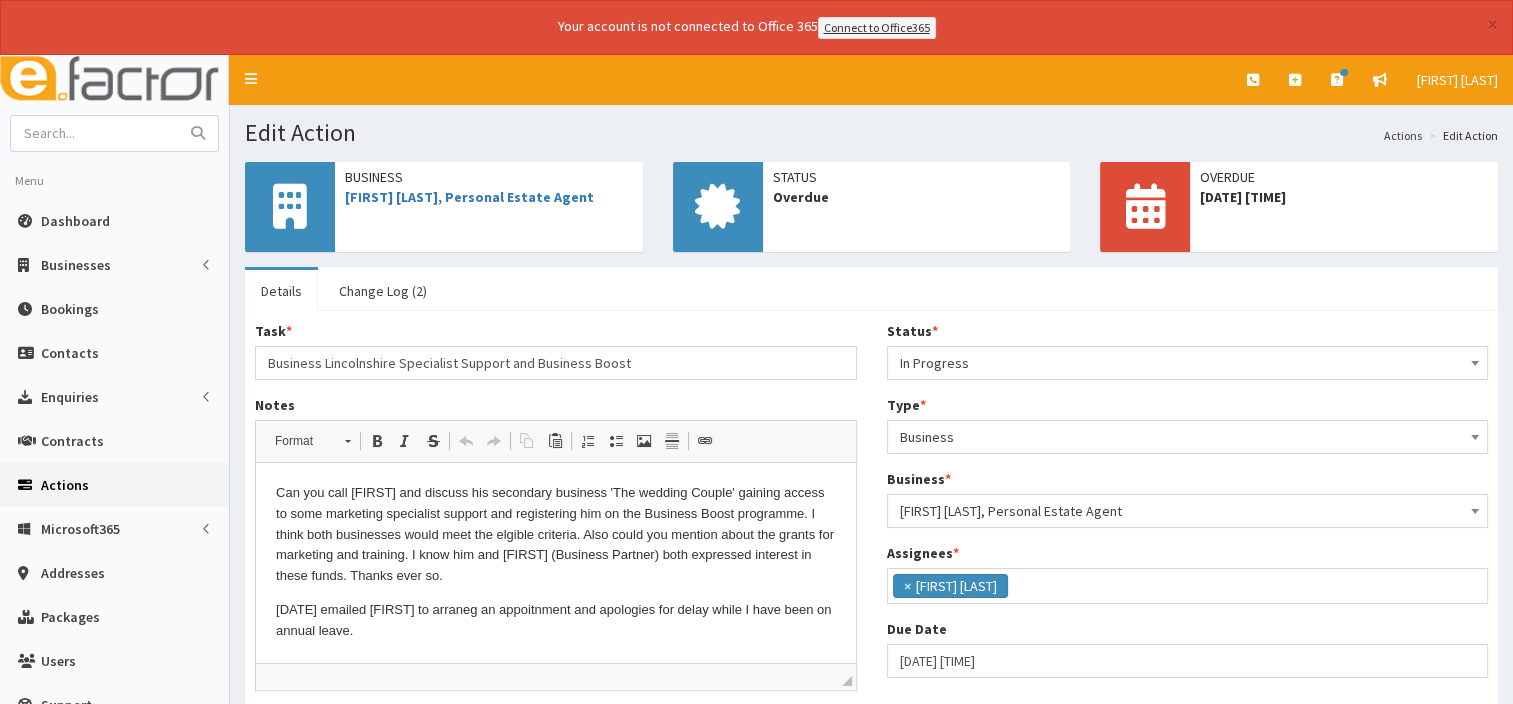 scroll, scrollTop: 129, scrollLeft: 0, axis: vertical 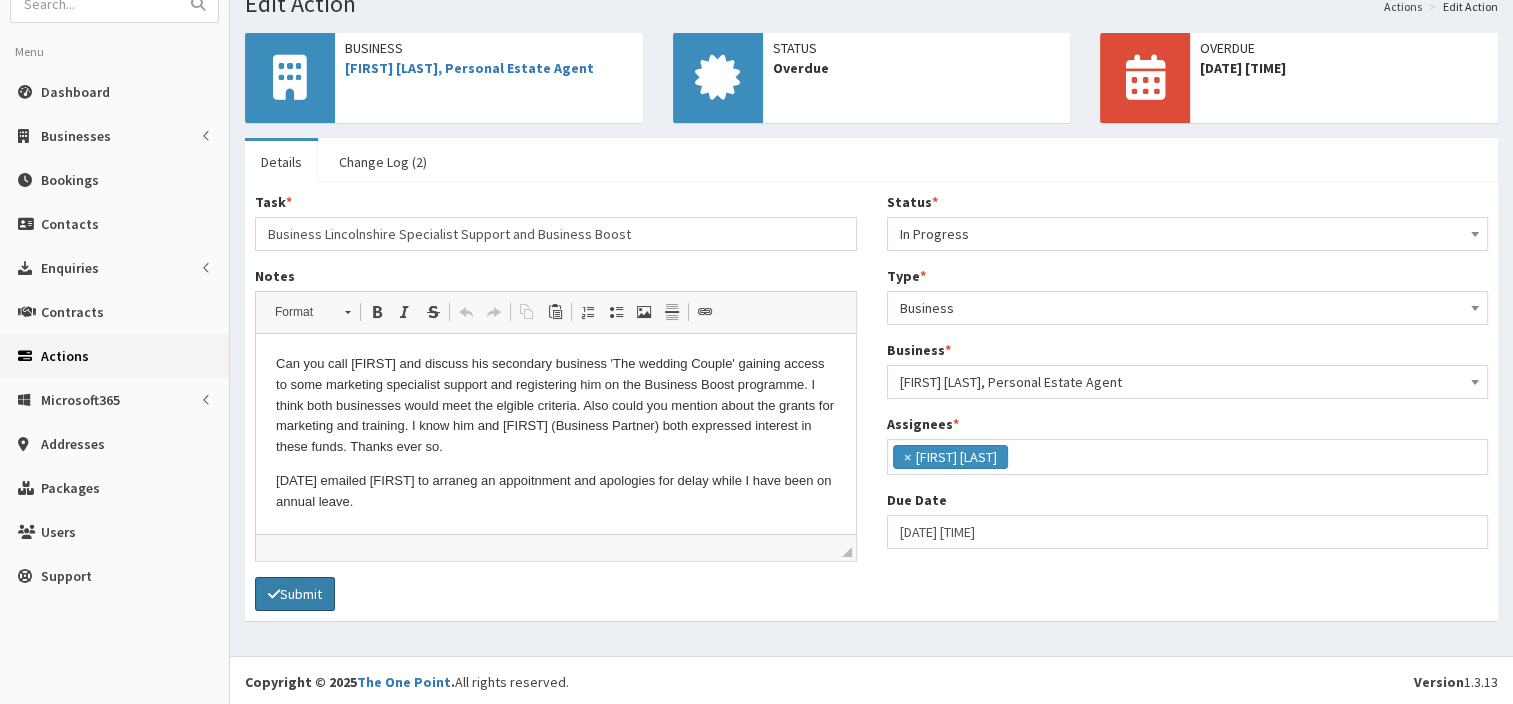 click on "Submit" at bounding box center [295, 594] 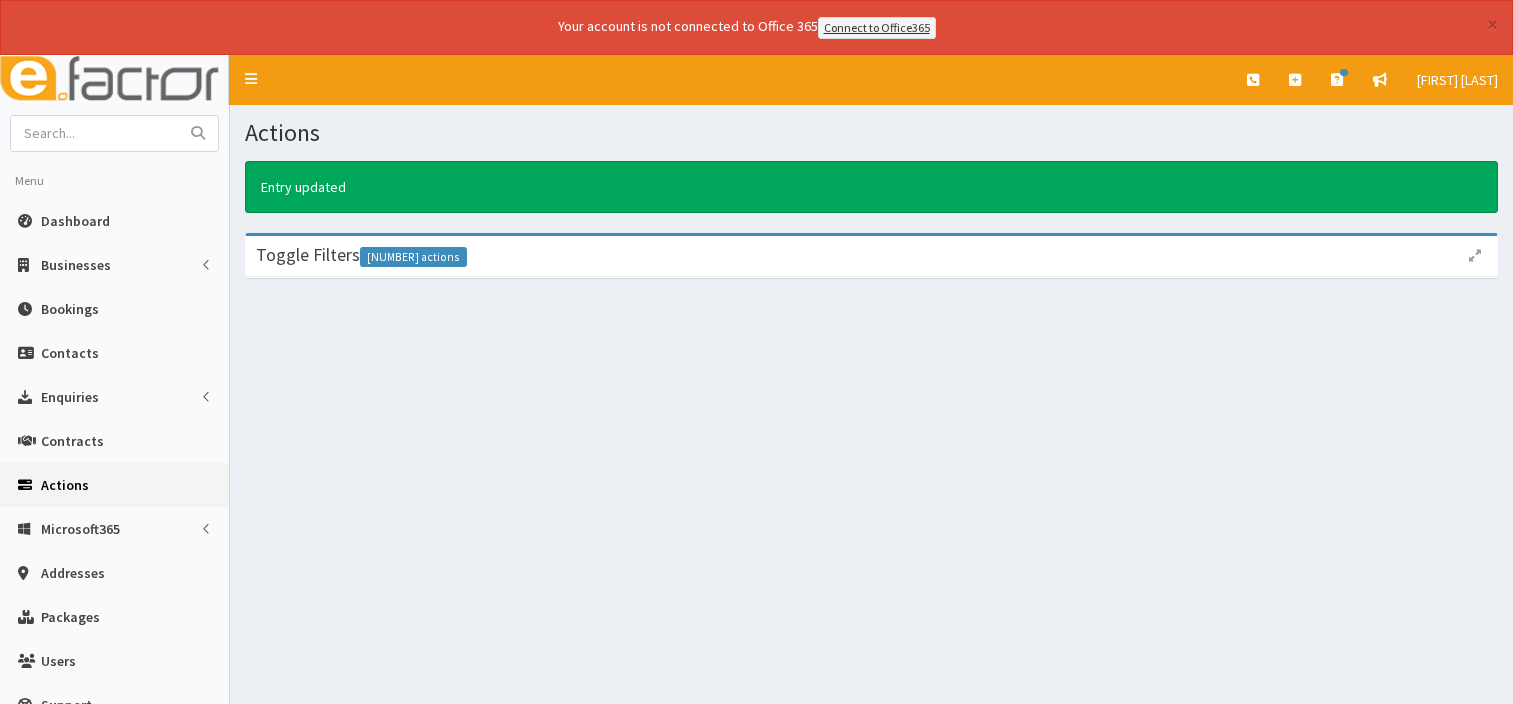 scroll, scrollTop: 0, scrollLeft: 0, axis: both 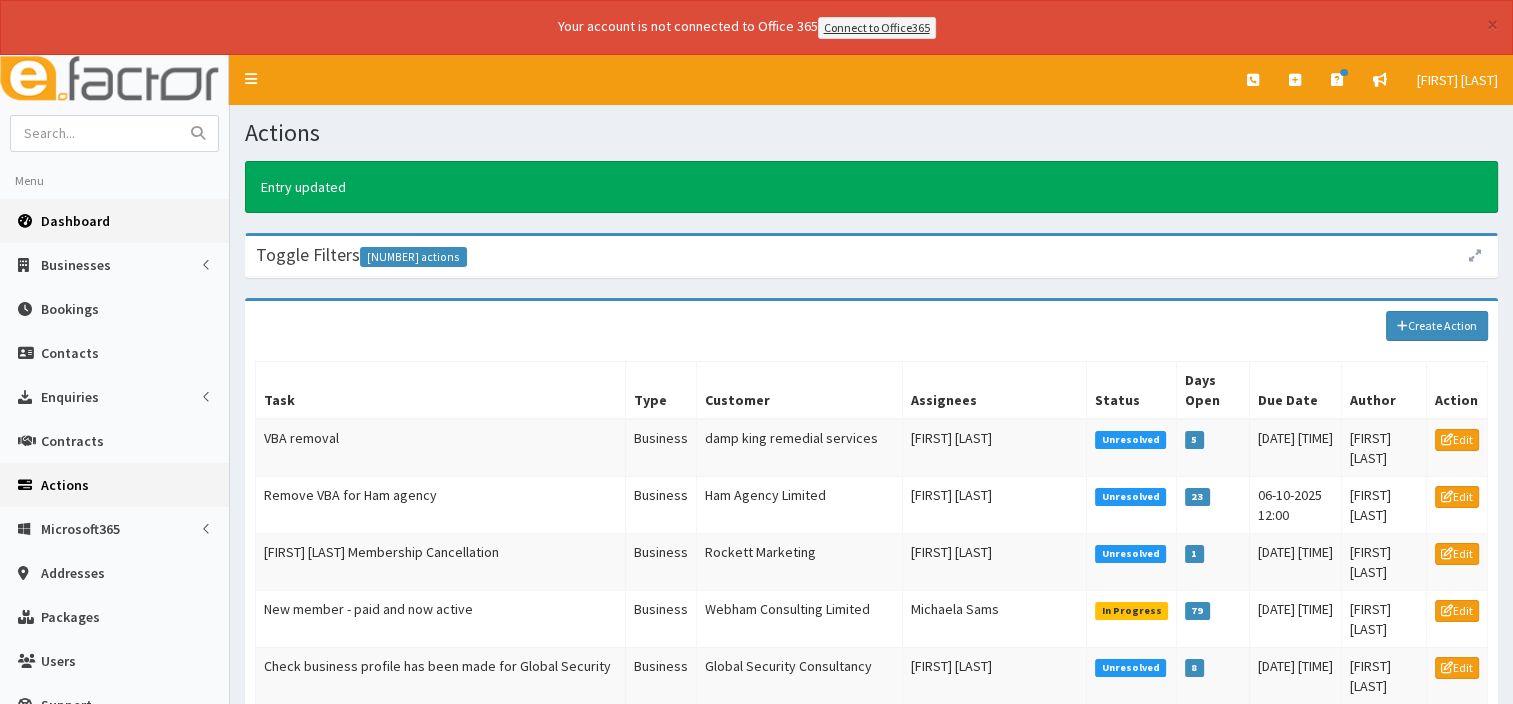 click on "Dashboard" at bounding box center [75, 221] 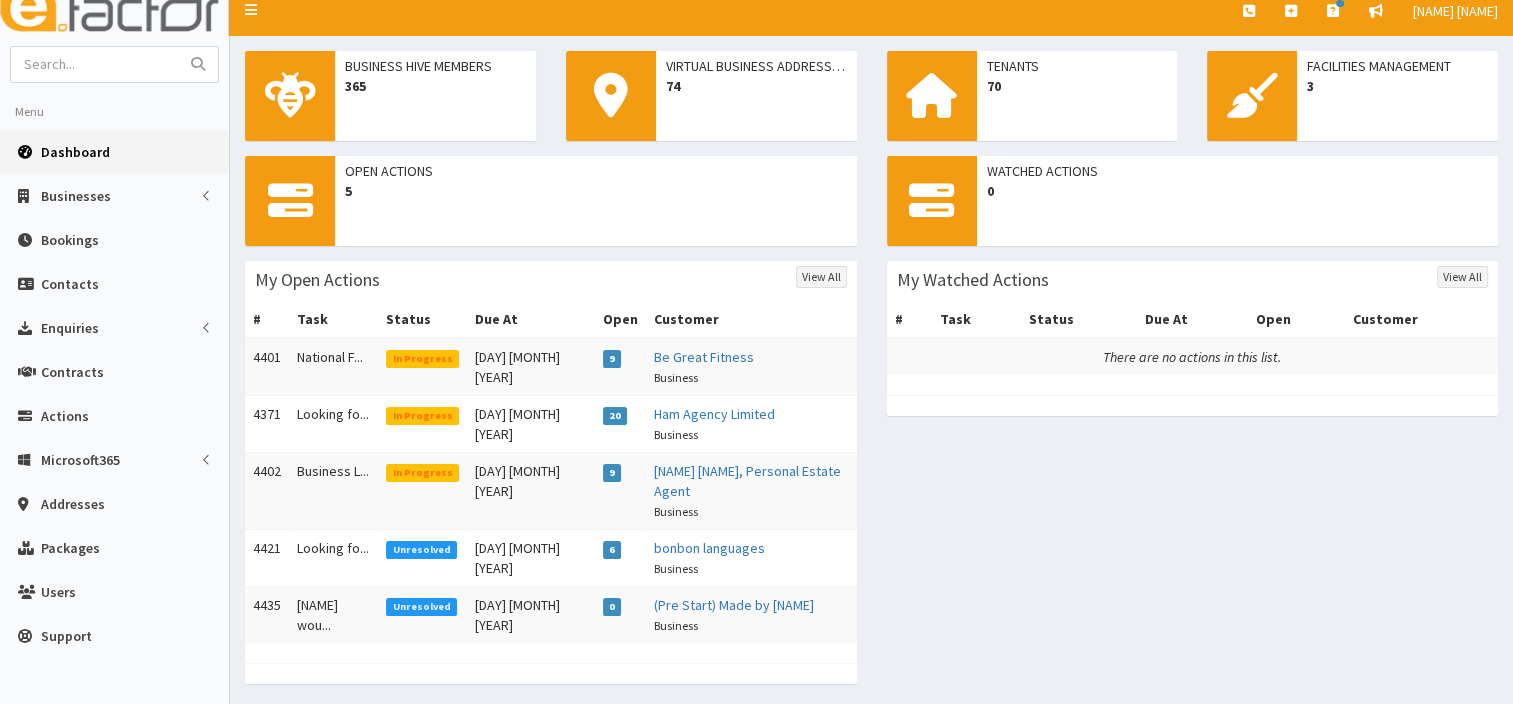 scroll, scrollTop: 132, scrollLeft: 0, axis: vertical 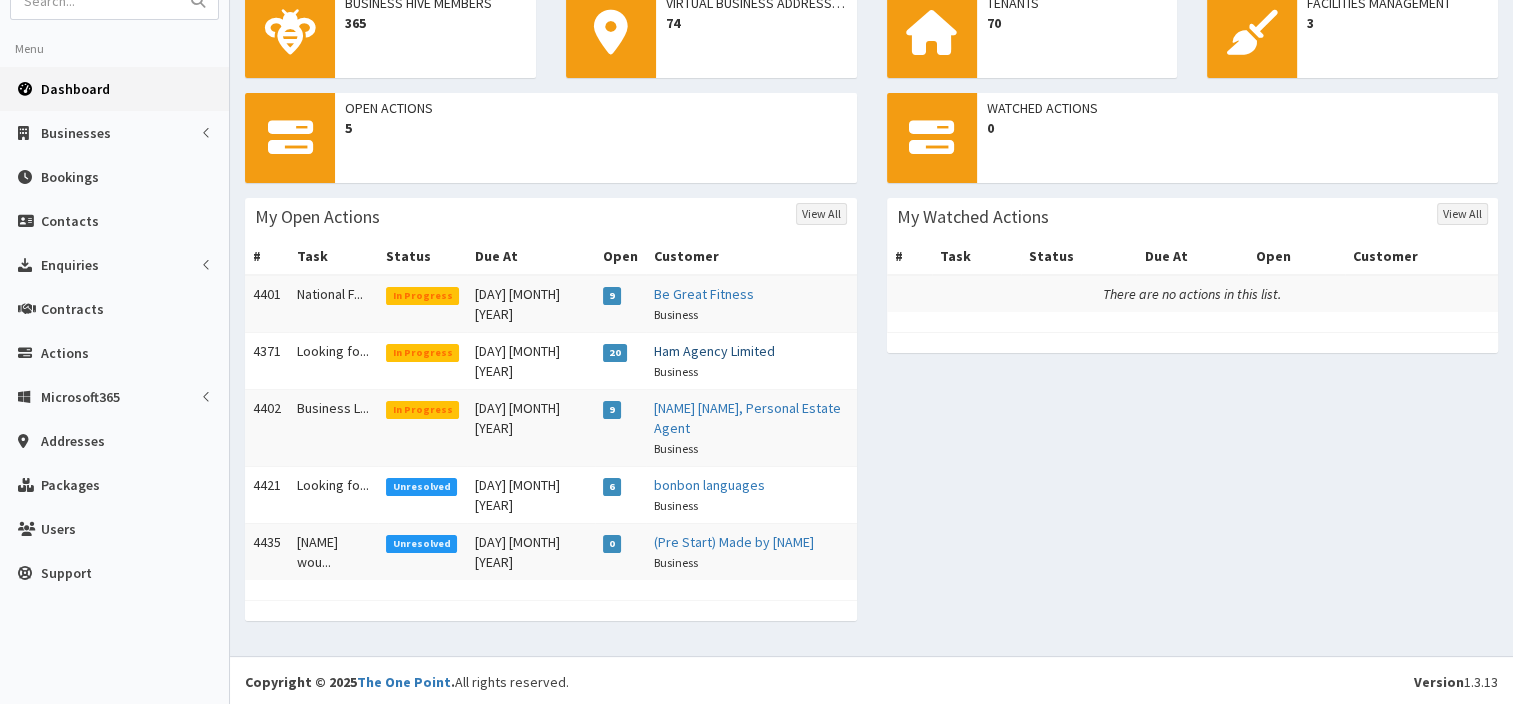 click on "Ham Agency Limited" at bounding box center (714, 351) 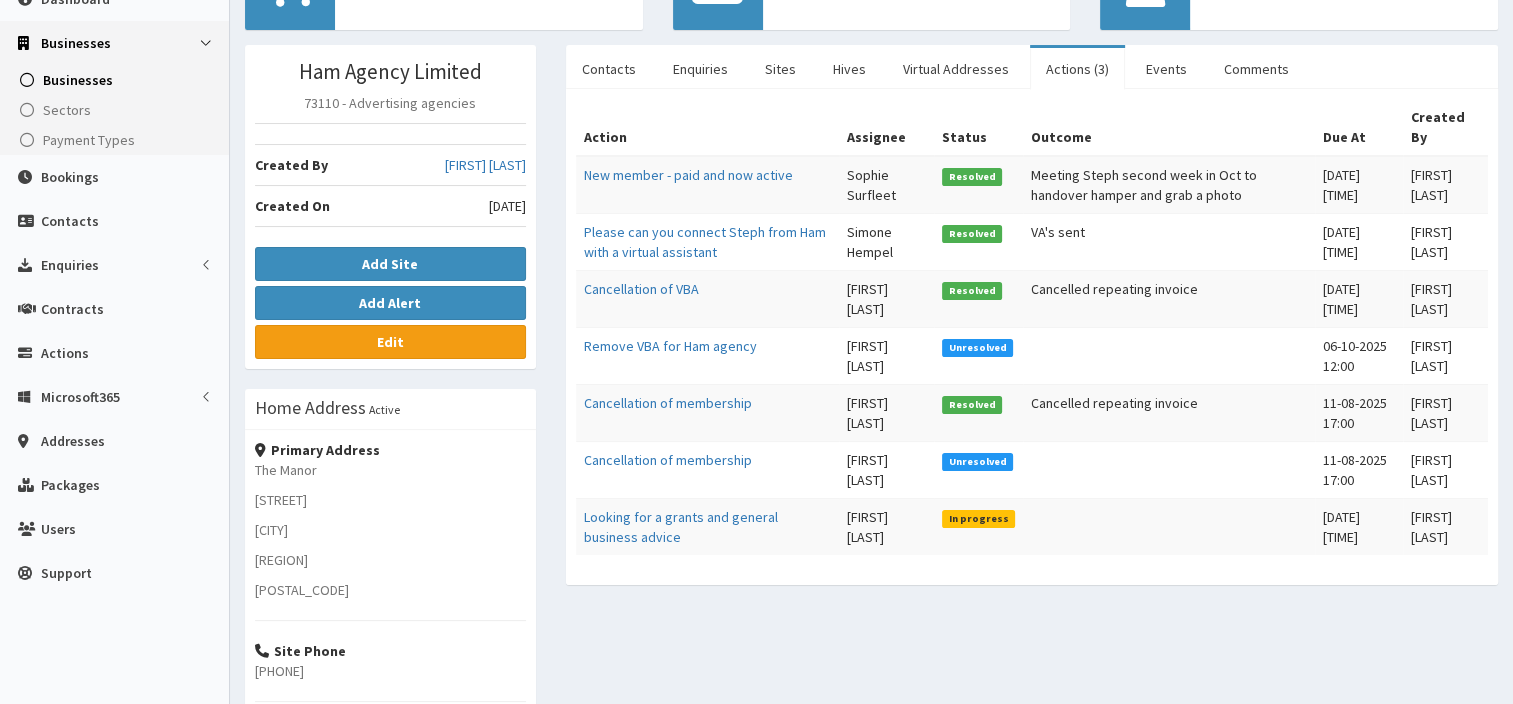 scroll, scrollTop: 500, scrollLeft: 0, axis: vertical 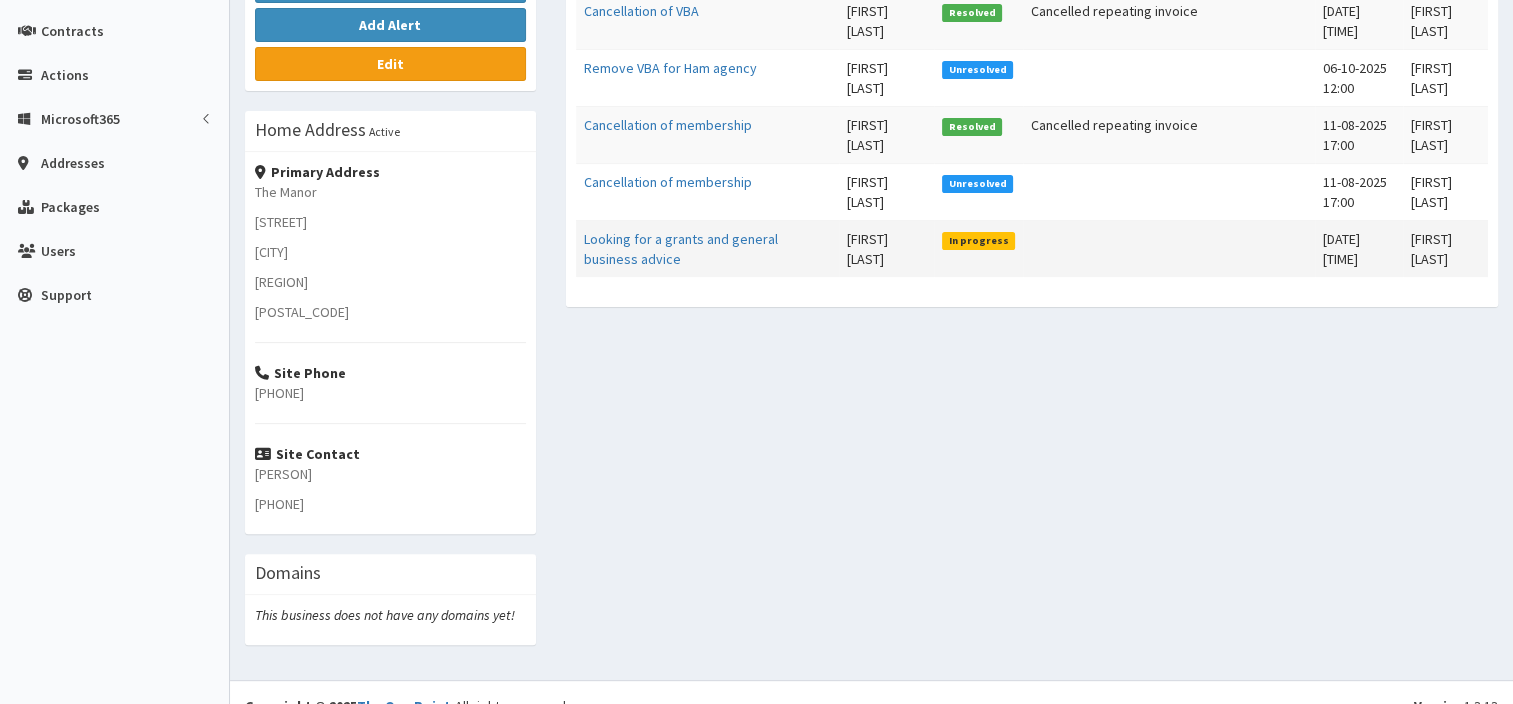 click on "In progress" at bounding box center (978, 241) 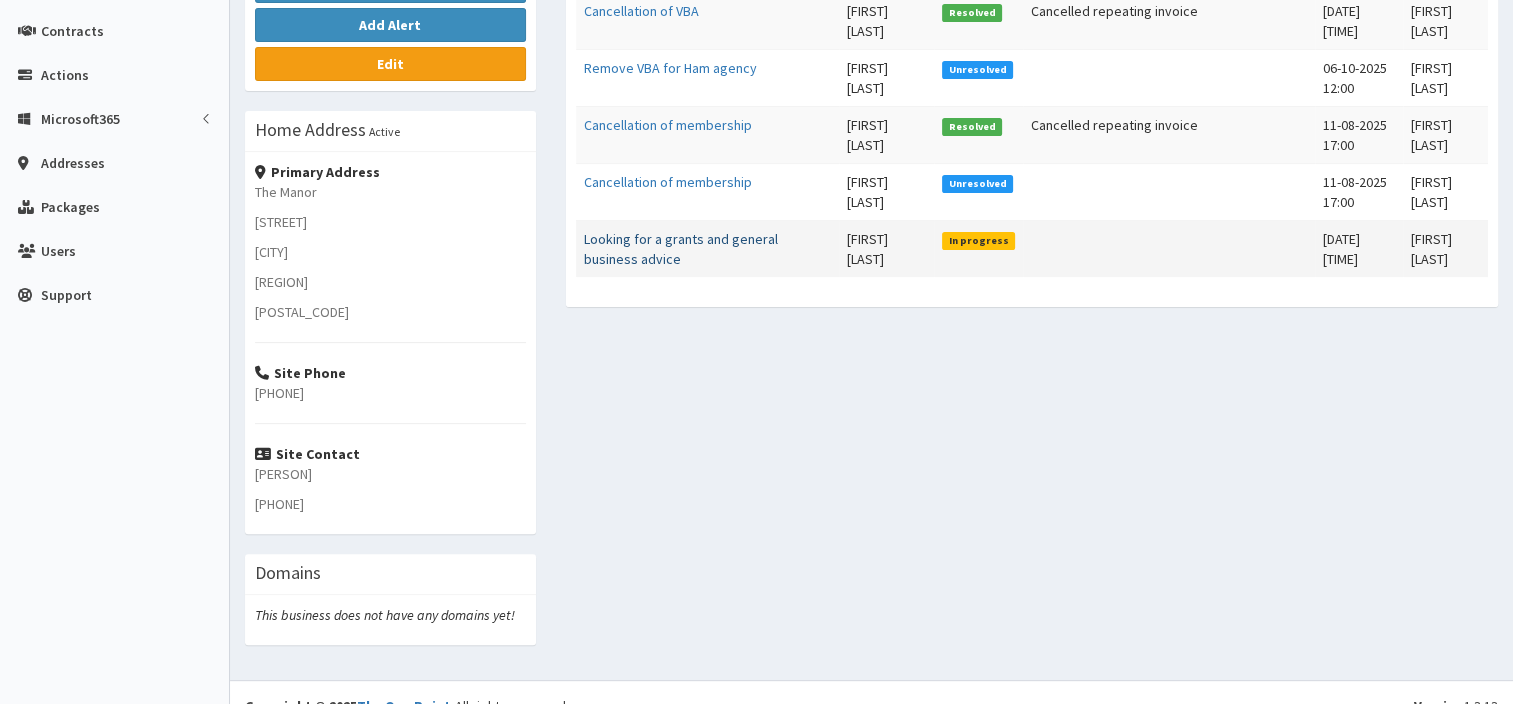 click on "Looking for a grants and general business advice" at bounding box center [681, 249] 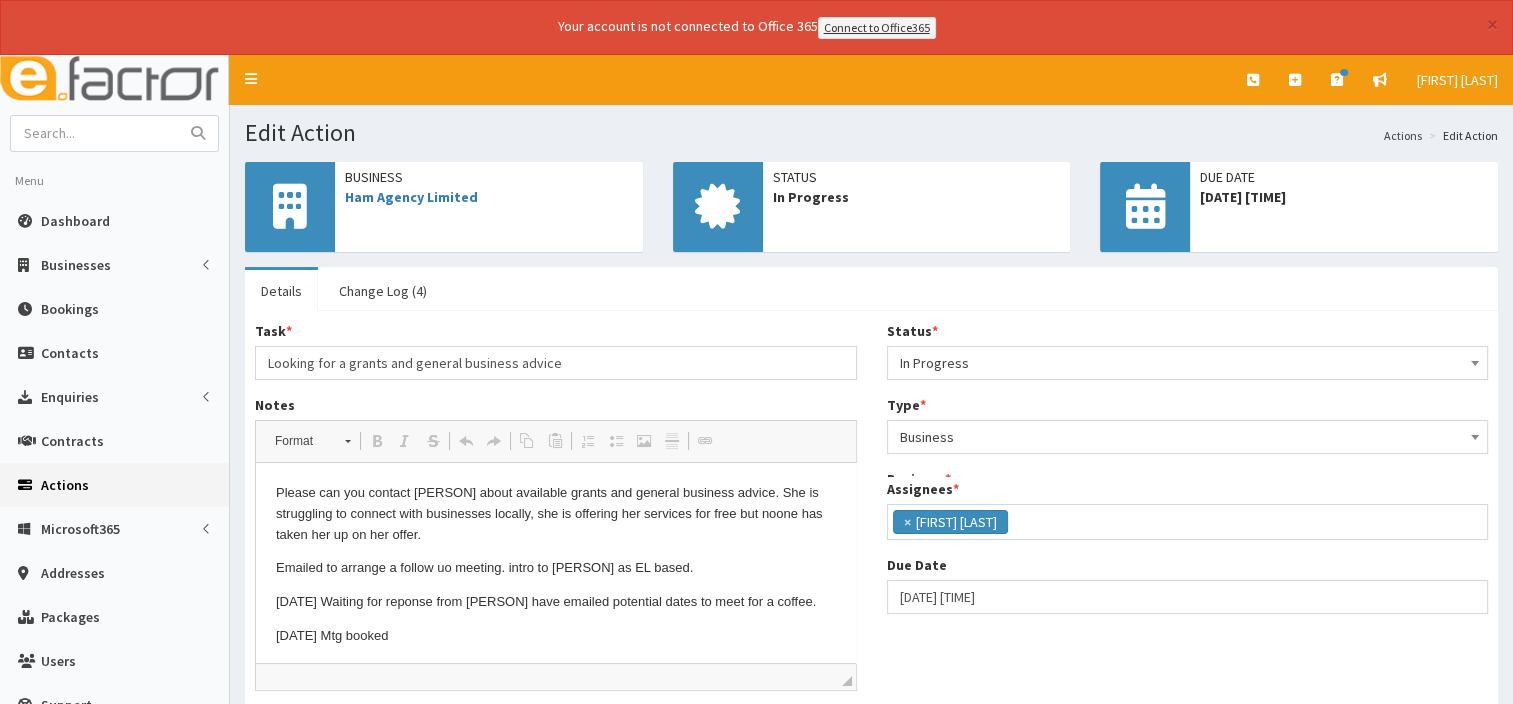 scroll, scrollTop: 0, scrollLeft: 0, axis: both 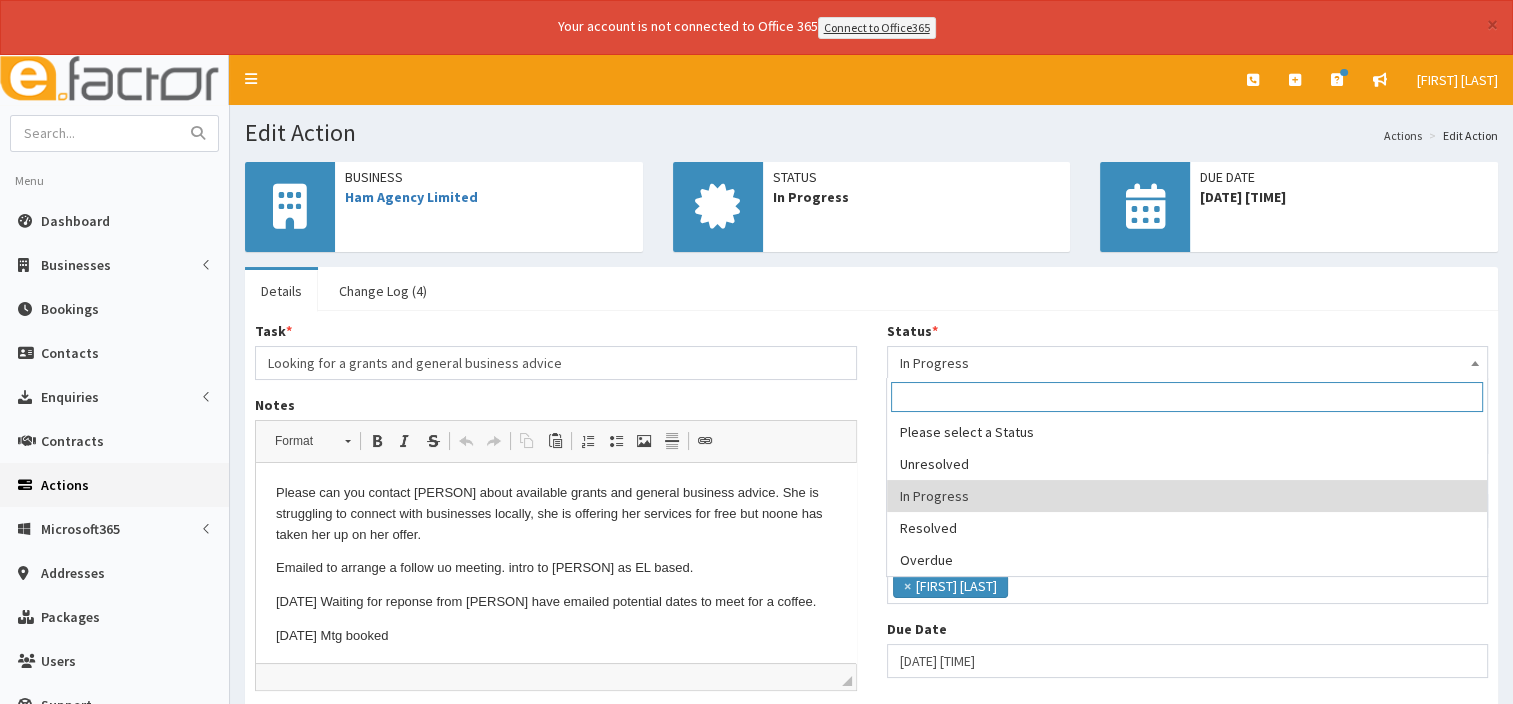 click at bounding box center [1475, 361] 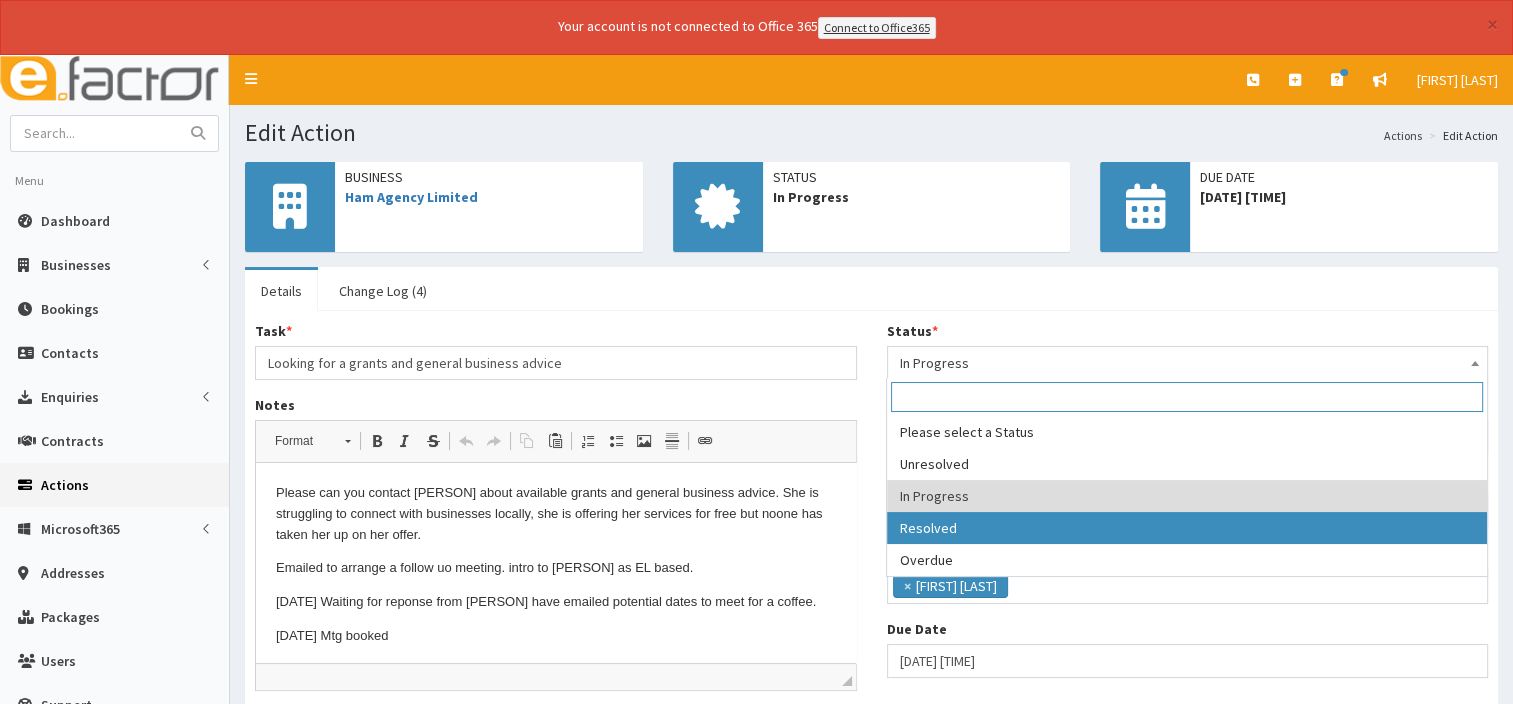 select on "3" 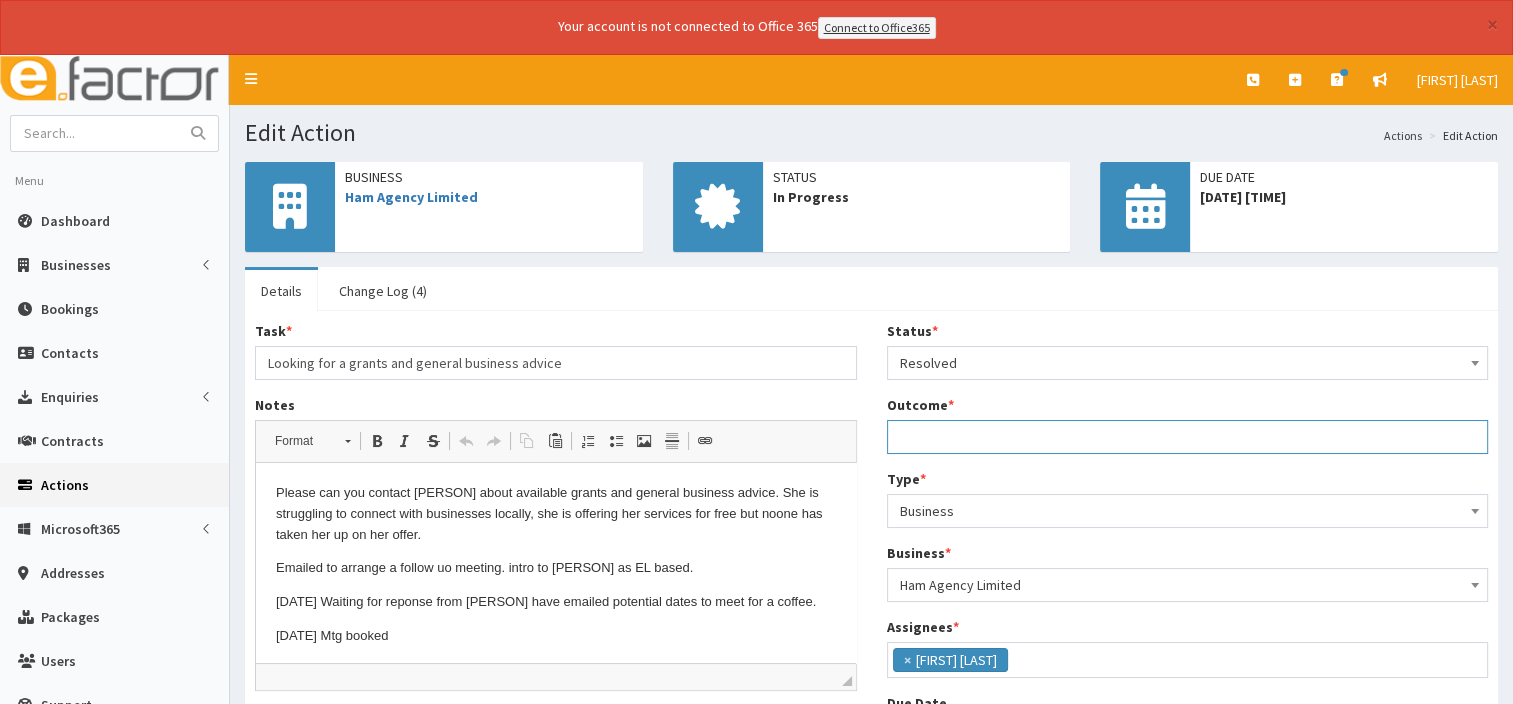 click on "Outcome  *" at bounding box center (1188, 437) 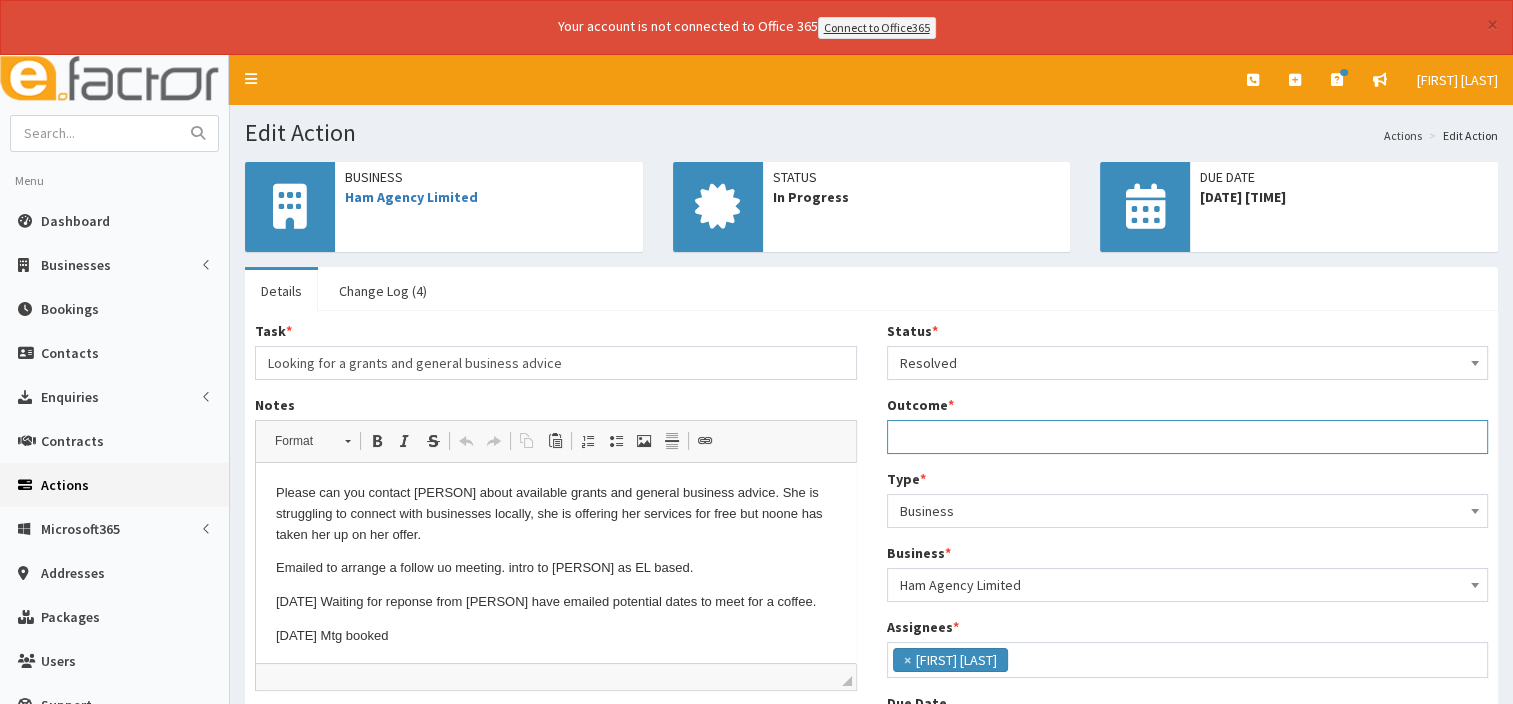 type on "called and arranged a meeting" 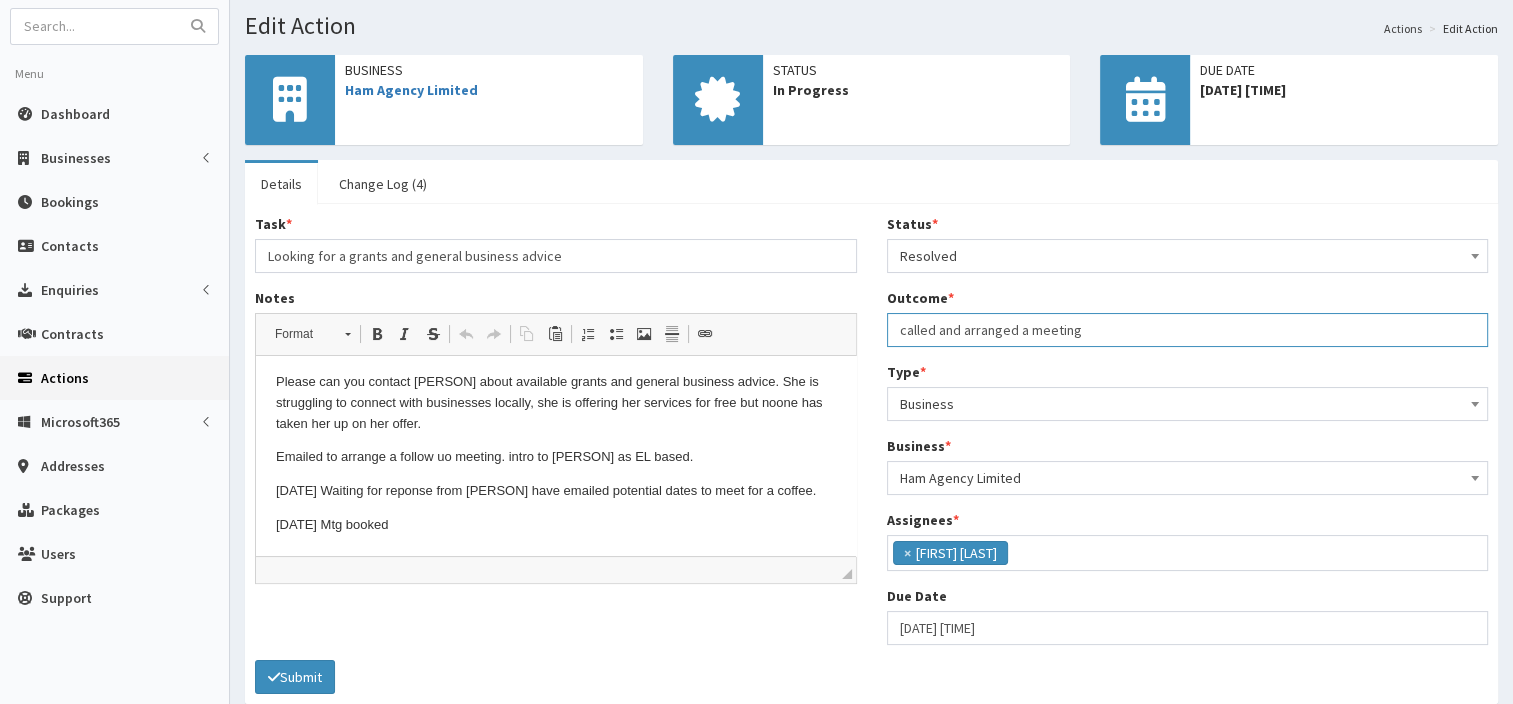 scroll, scrollTop: 191, scrollLeft: 0, axis: vertical 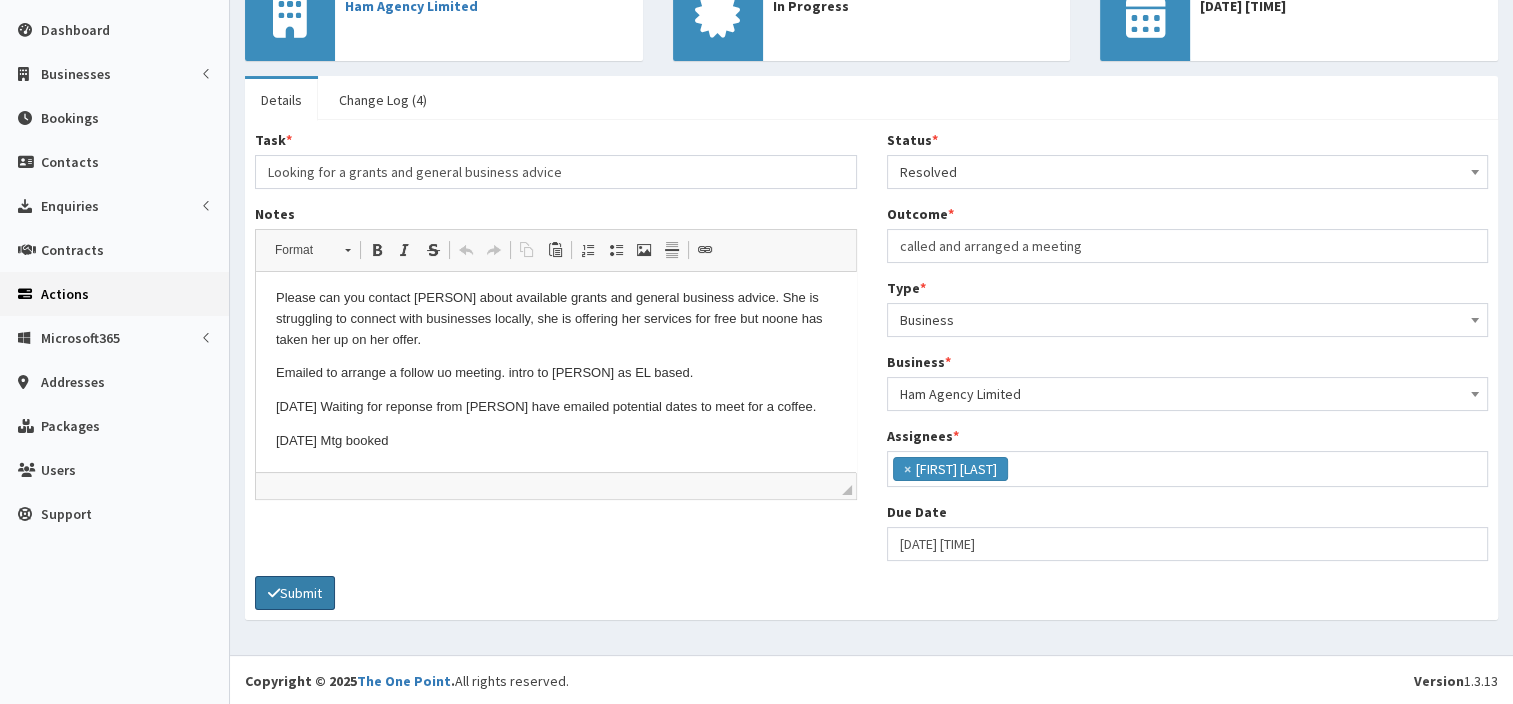 click on "Submit" at bounding box center [295, 593] 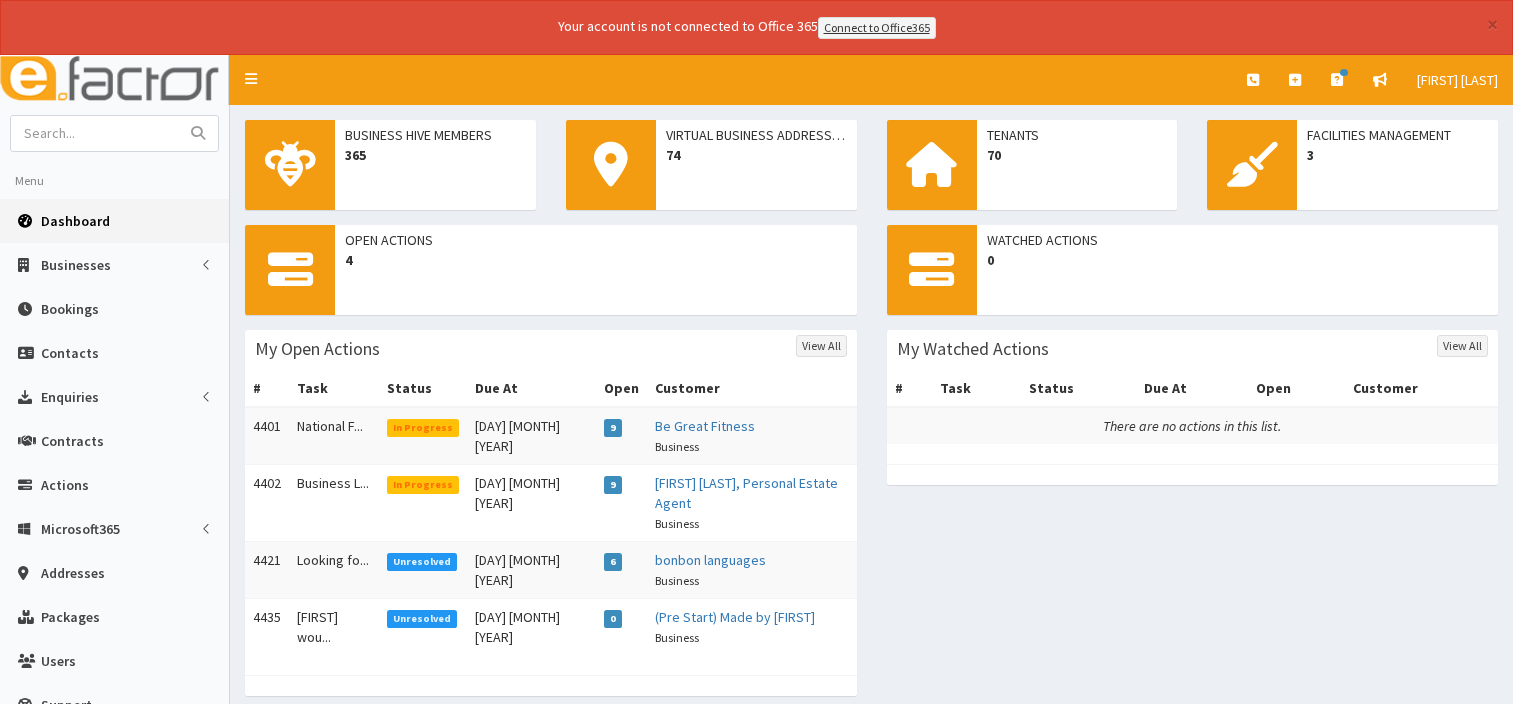 scroll, scrollTop: 0, scrollLeft: 0, axis: both 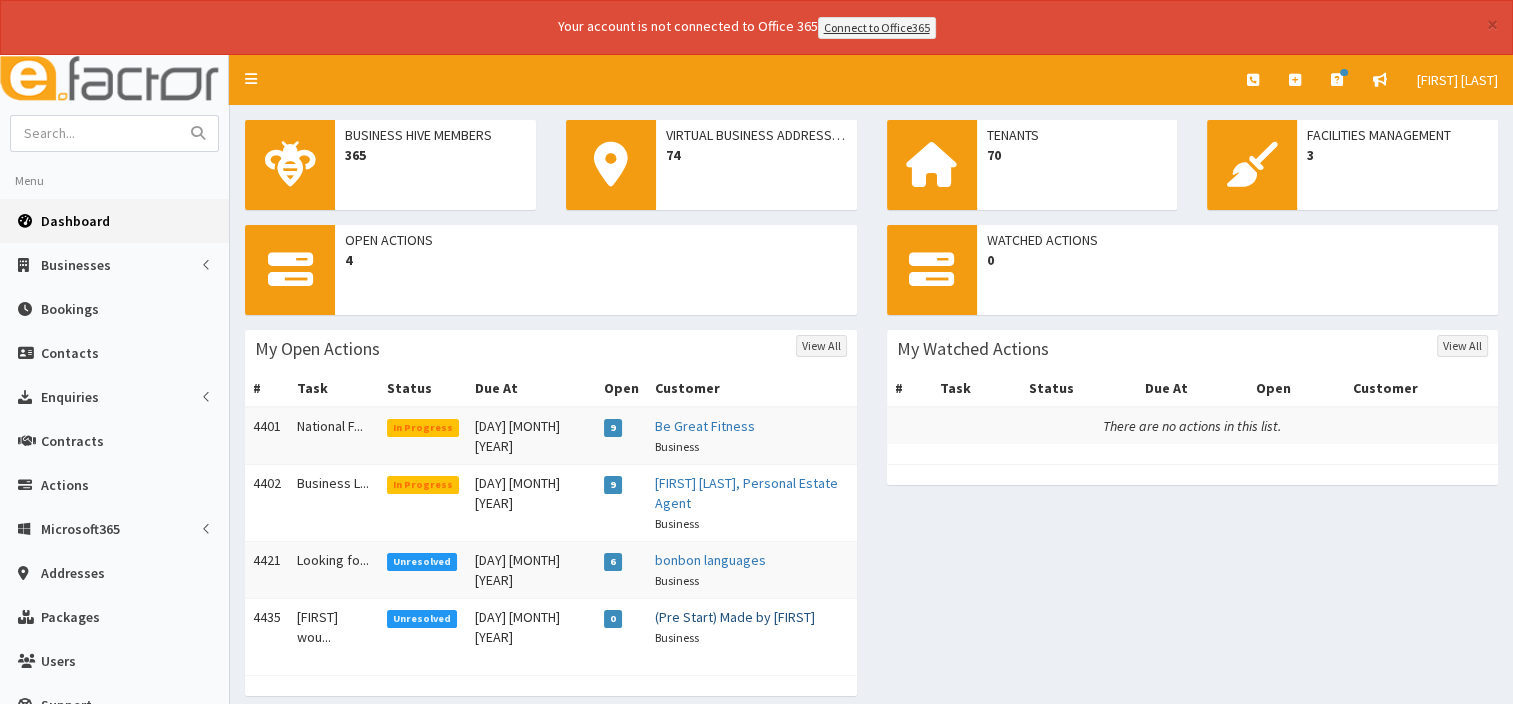 click on "(Pre Start) Made by [FIRST]" at bounding box center [735, 617] 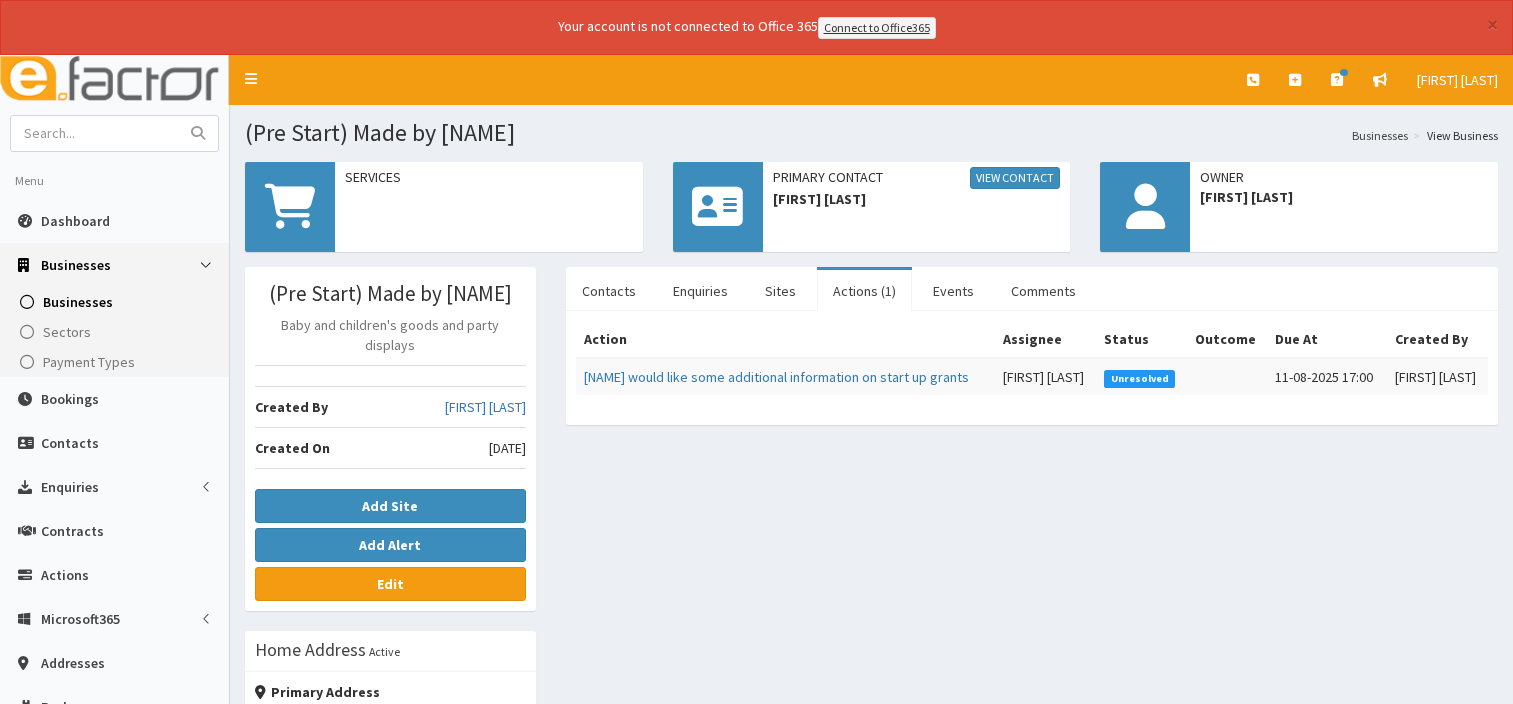 scroll, scrollTop: 0, scrollLeft: 0, axis: both 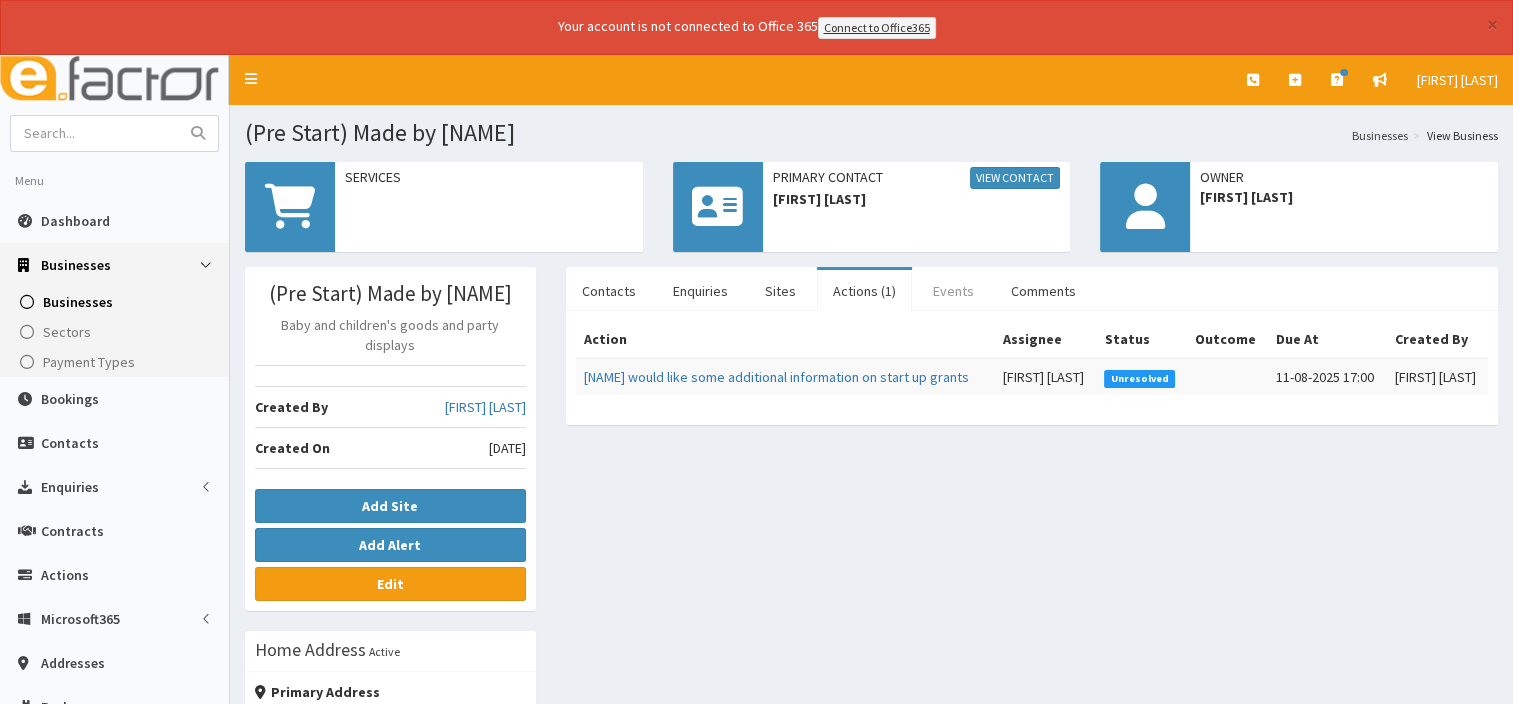 click on "Events" at bounding box center [953, 291] 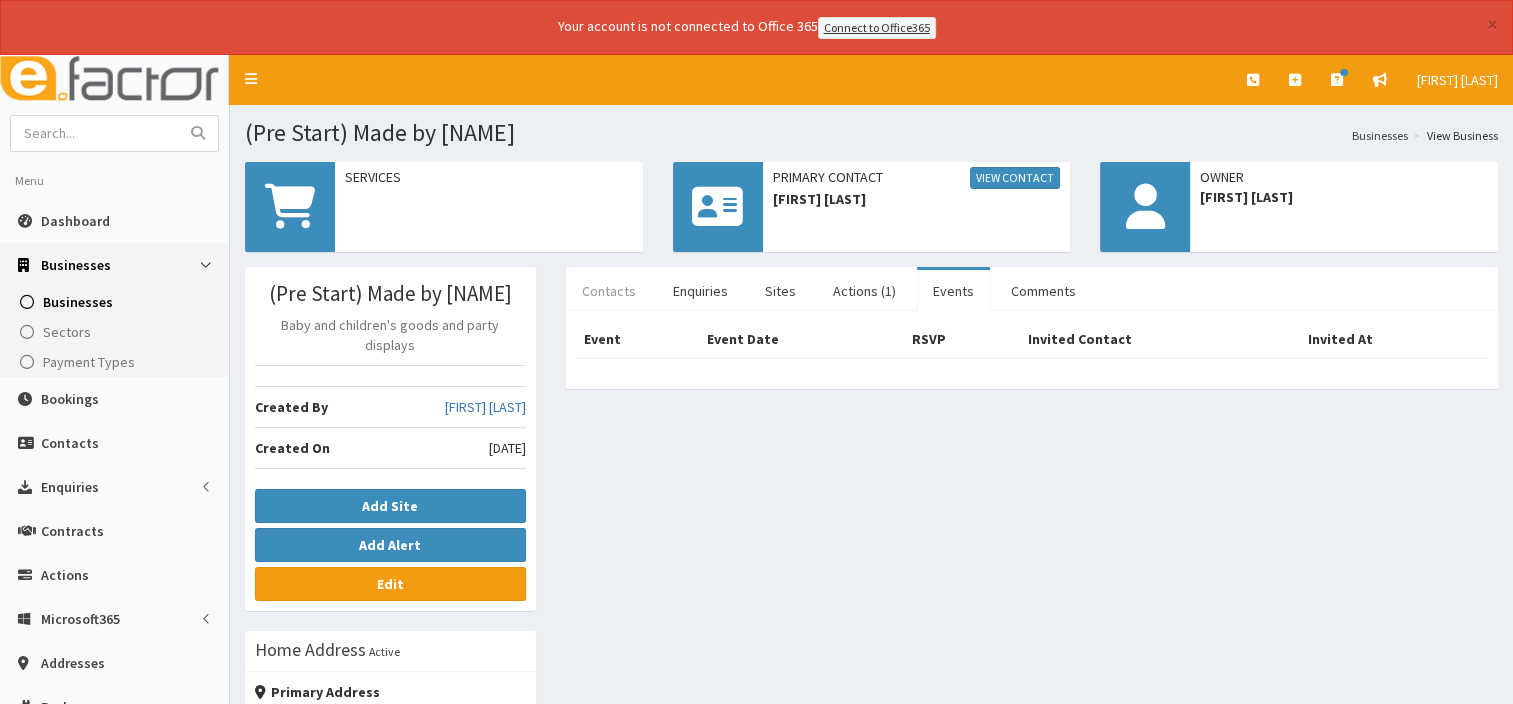 click on "Contacts" at bounding box center (609, 291) 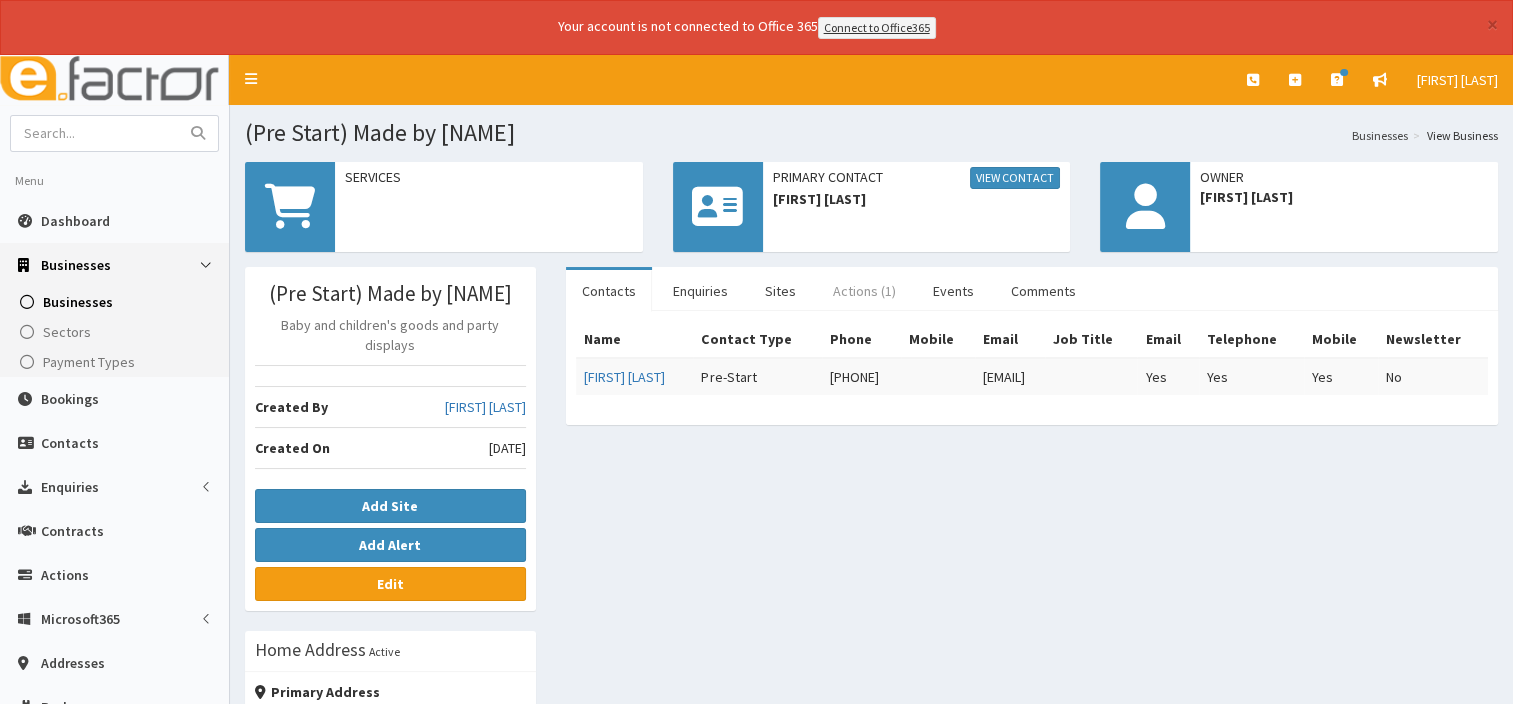 click on "Actions (1)" at bounding box center (864, 291) 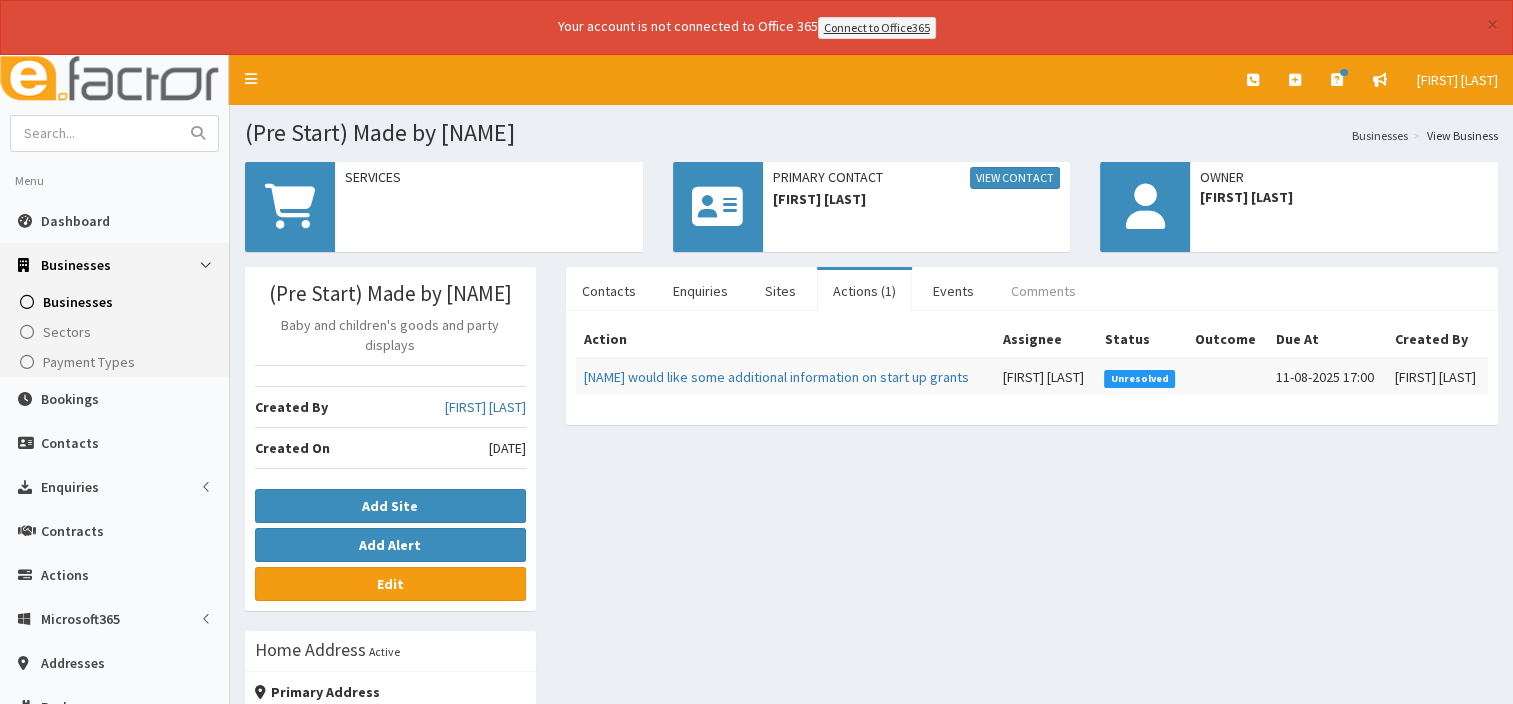 click on "Comments" at bounding box center [1043, 291] 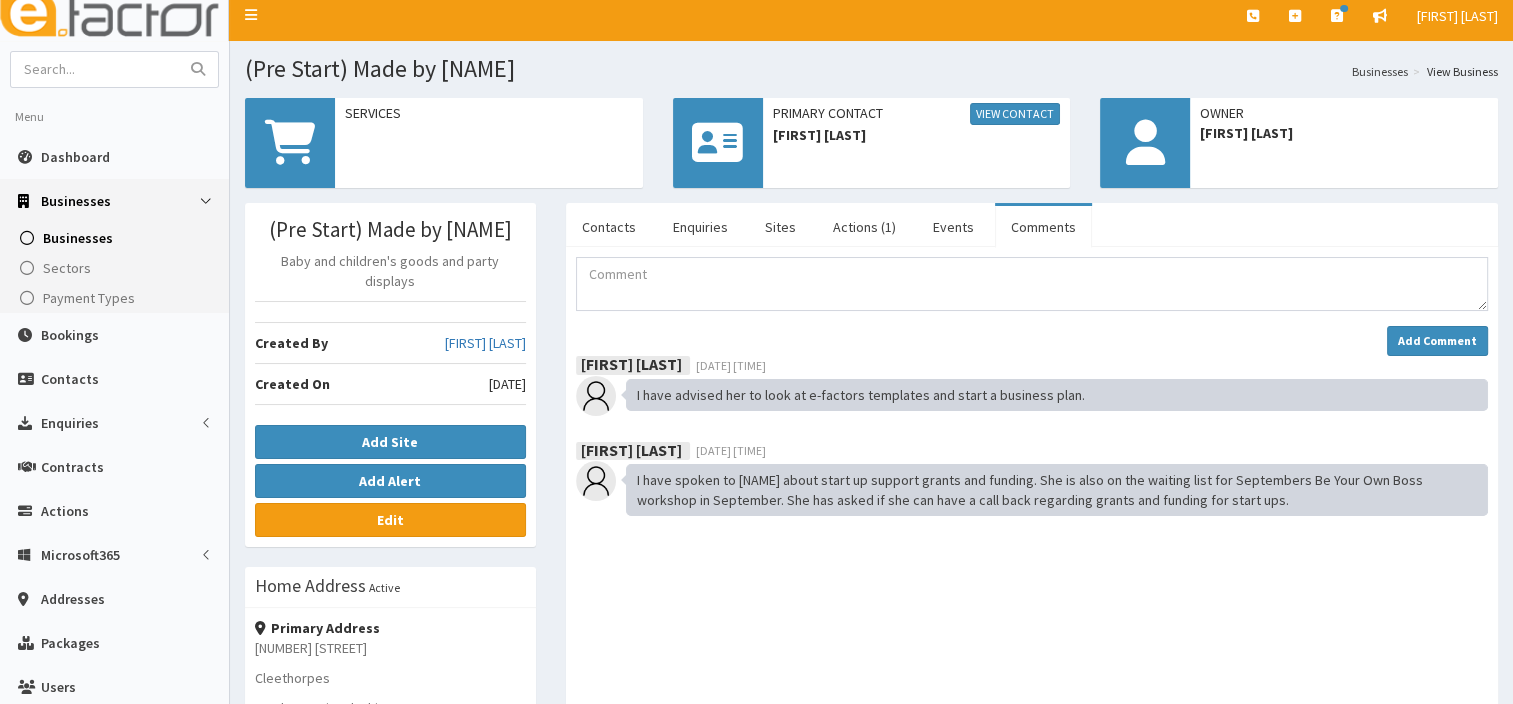 scroll, scrollTop: 0, scrollLeft: 0, axis: both 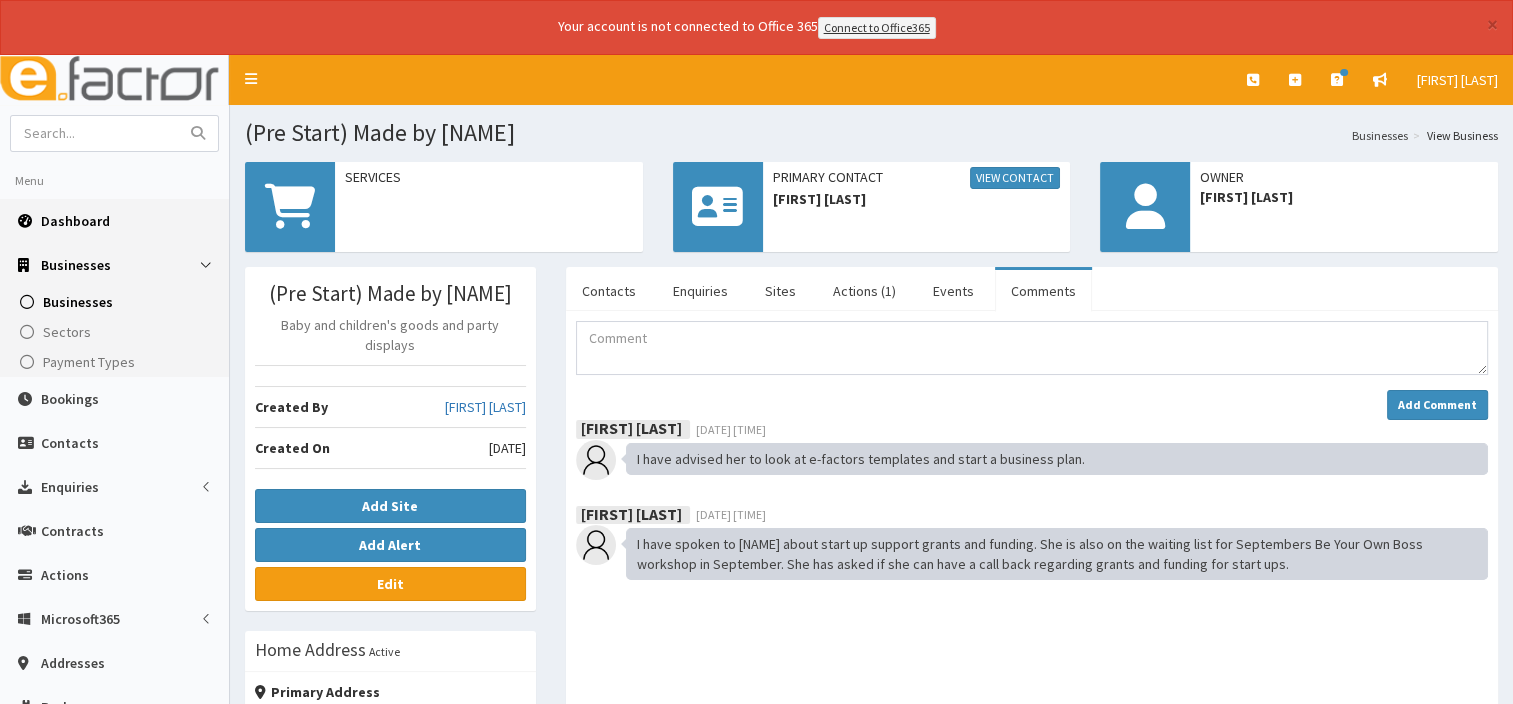 click on "Dashboard" at bounding box center [114, 221] 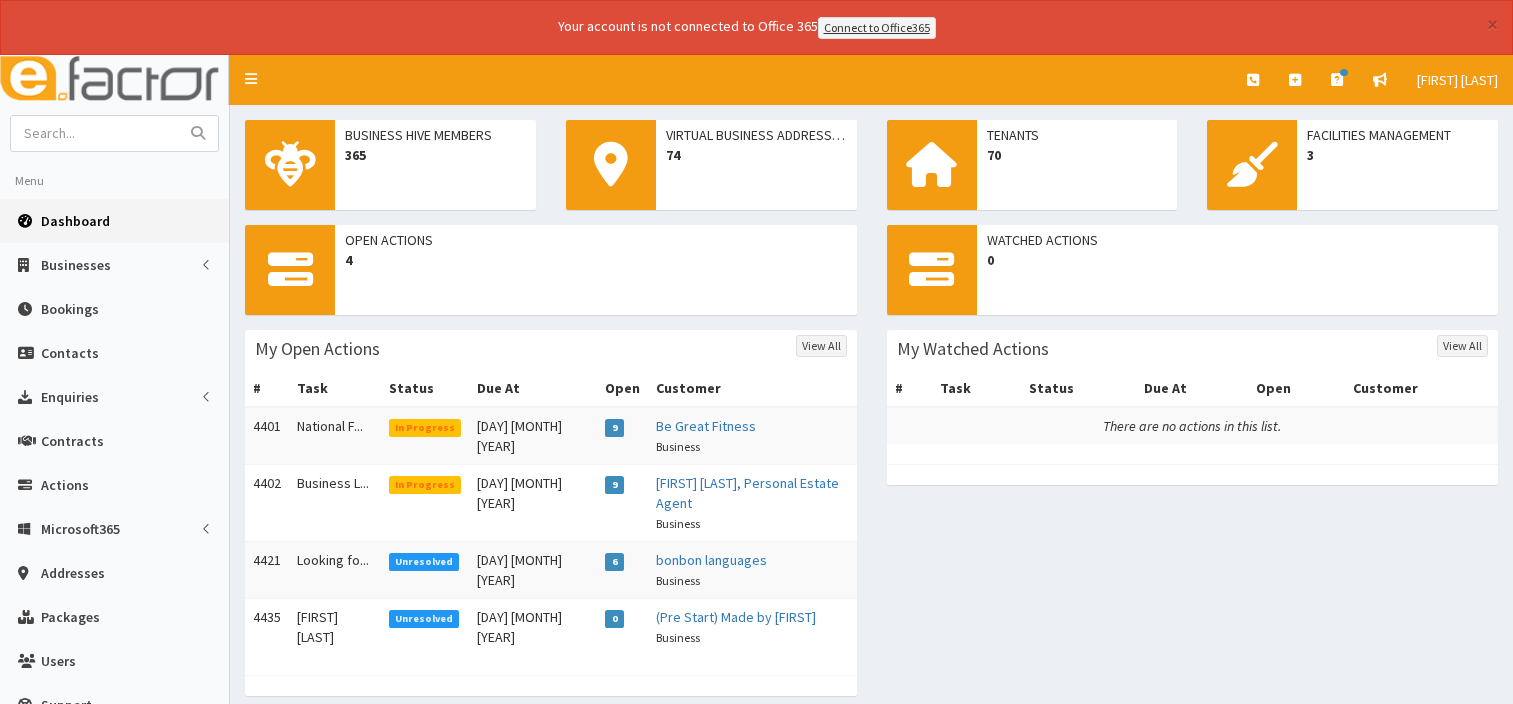 scroll, scrollTop: 0, scrollLeft: 0, axis: both 